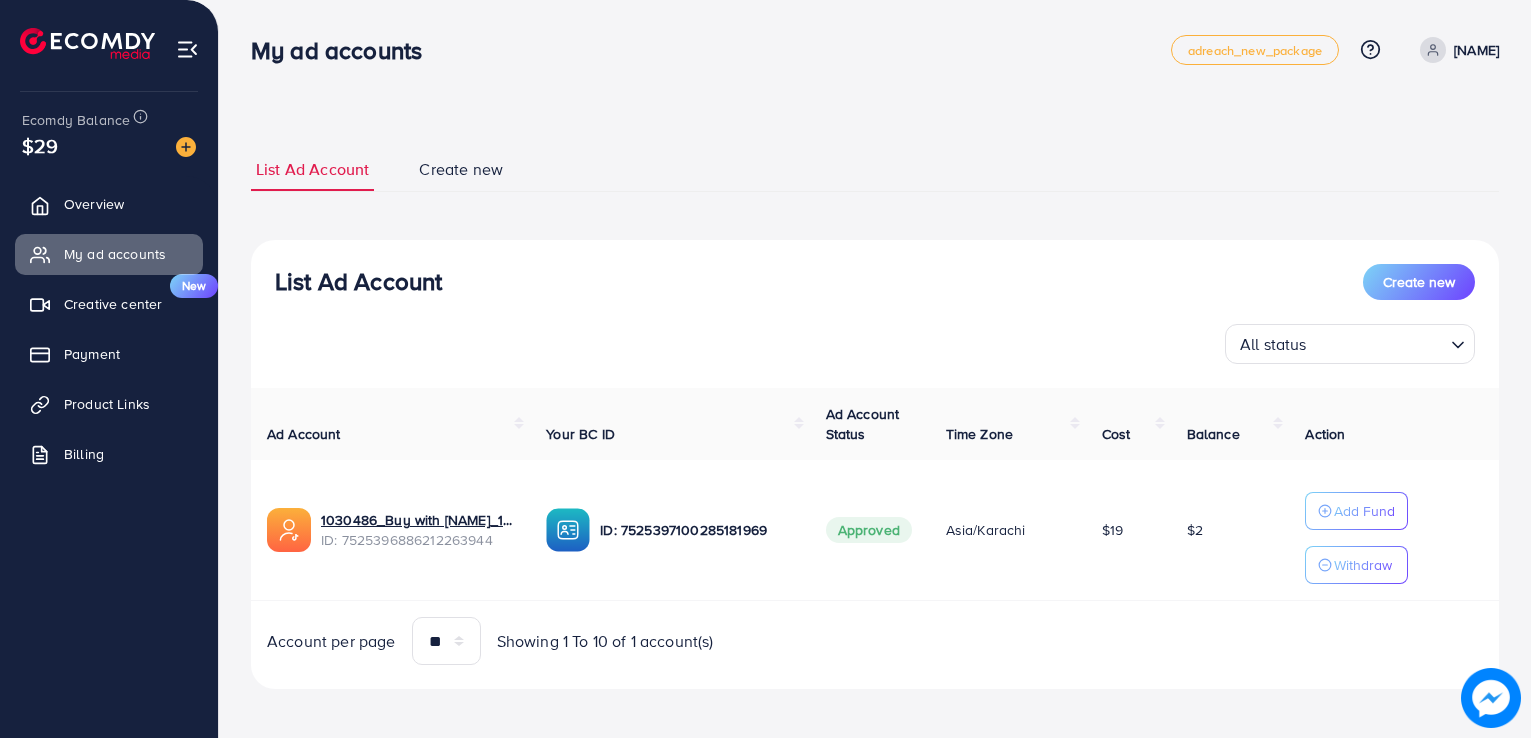 scroll, scrollTop: 6, scrollLeft: 0, axis: vertical 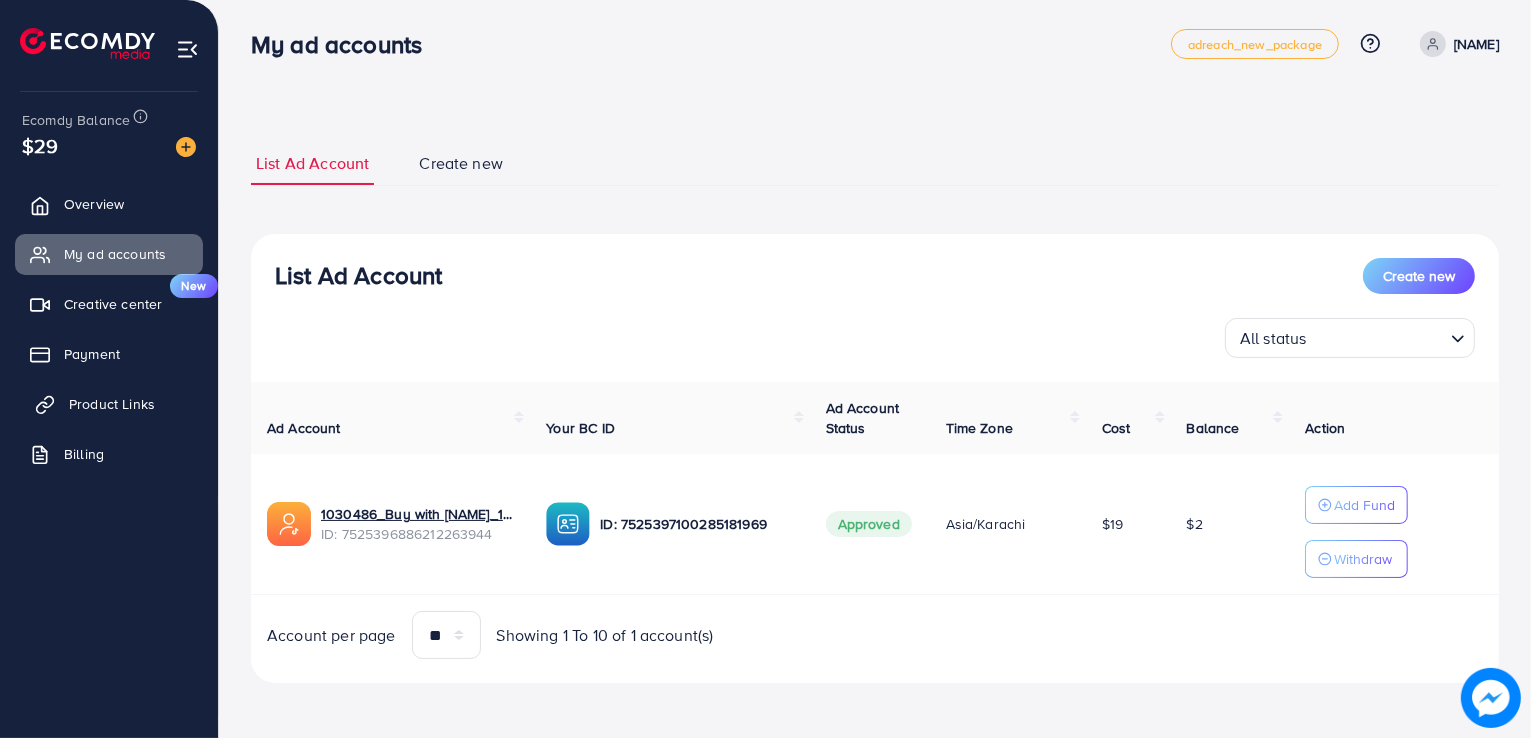 click on "Product Links" at bounding box center [112, 404] 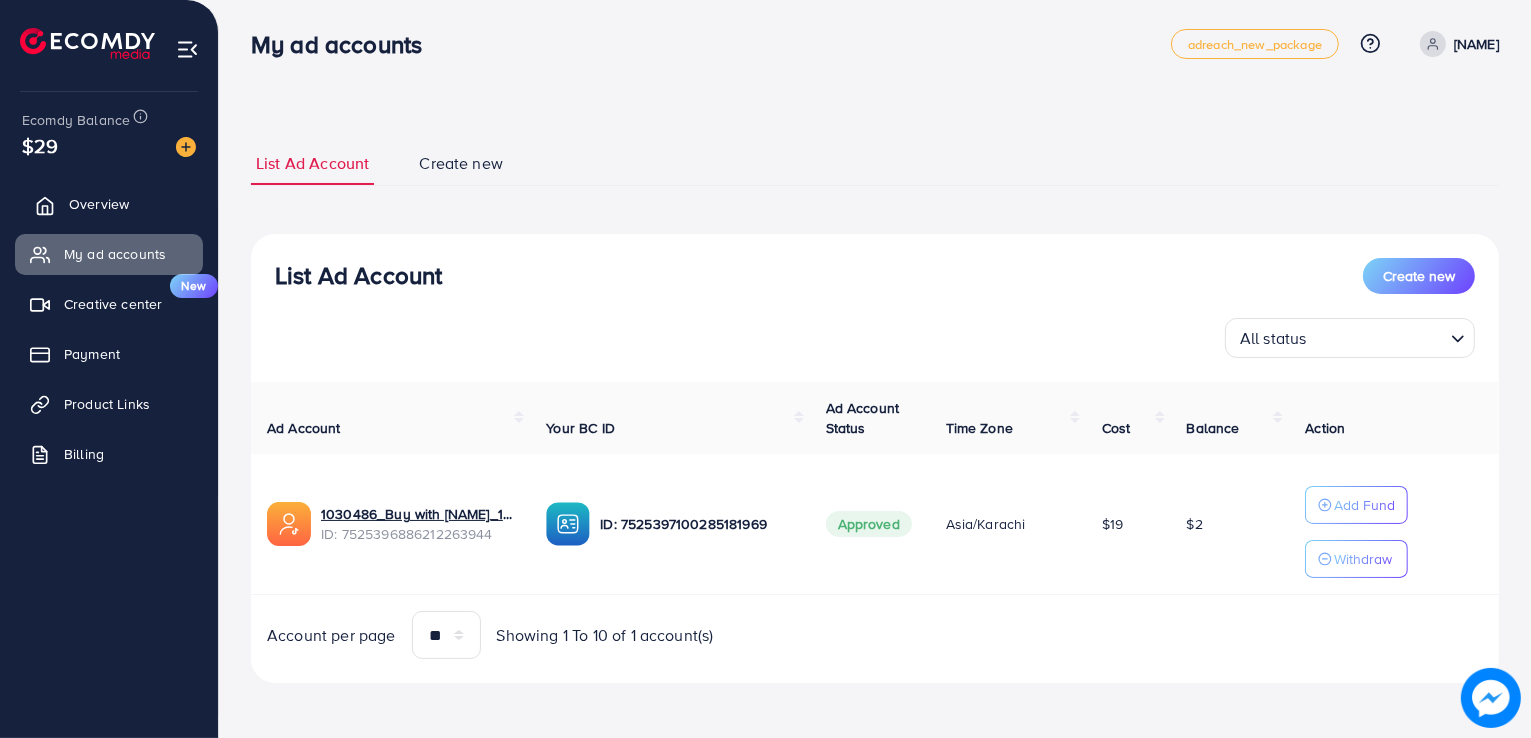 click on "Overview" at bounding box center (99, 204) 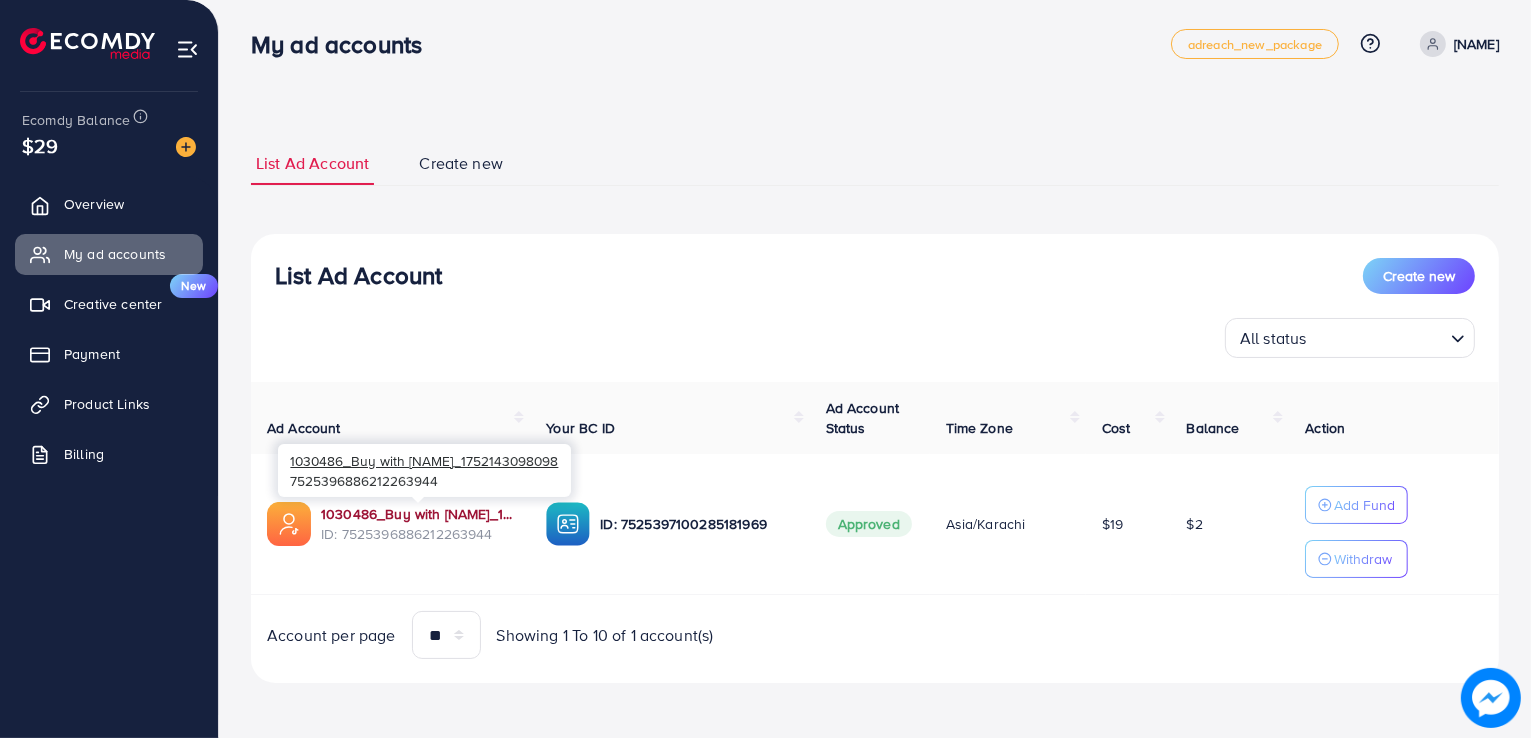 click on "1030486_Buy with Amjid_1752143098098" at bounding box center [417, 514] 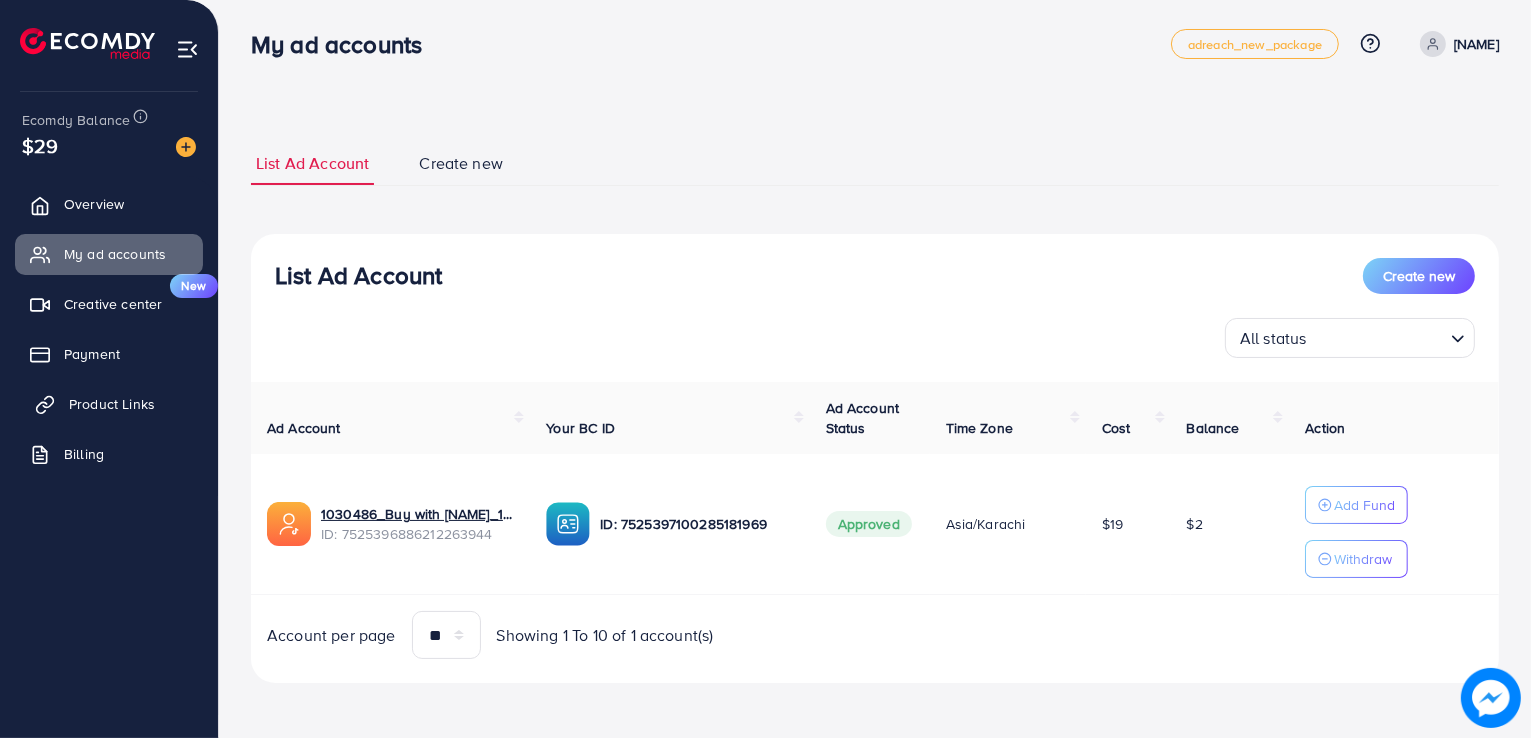 click on "Product Links" at bounding box center (112, 404) 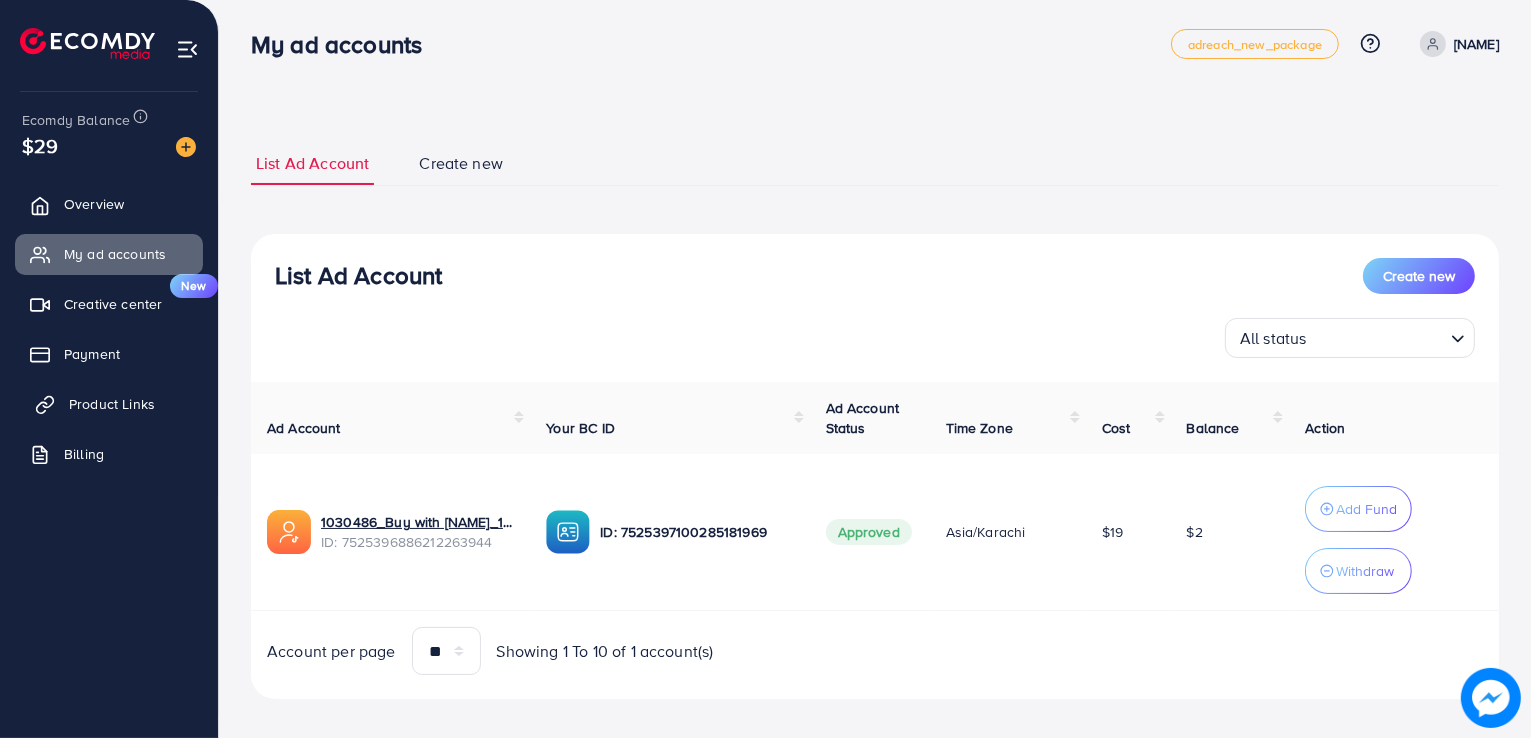 click on "Product Links" at bounding box center [112, 404] 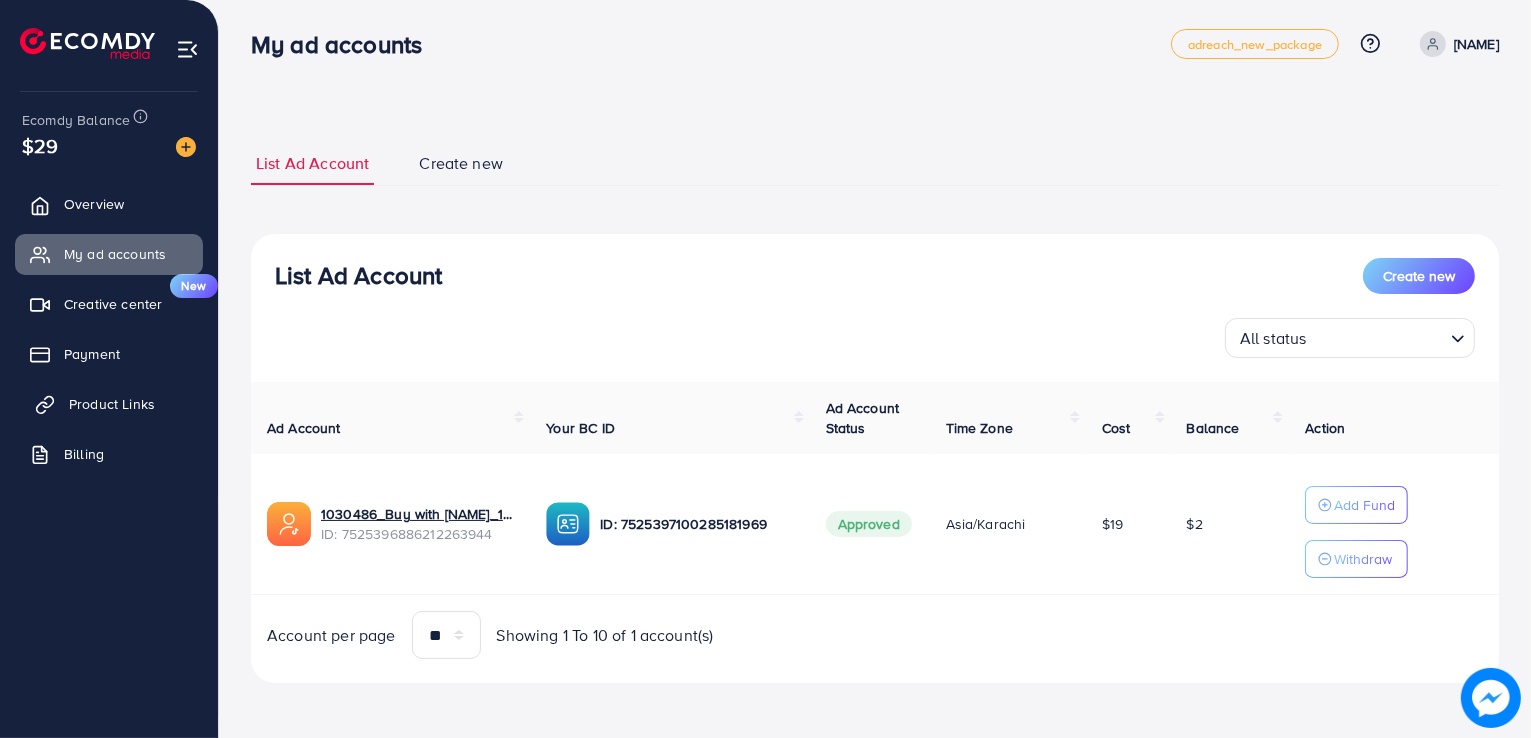 click on "Product Links" at bounding box center [112, 404] 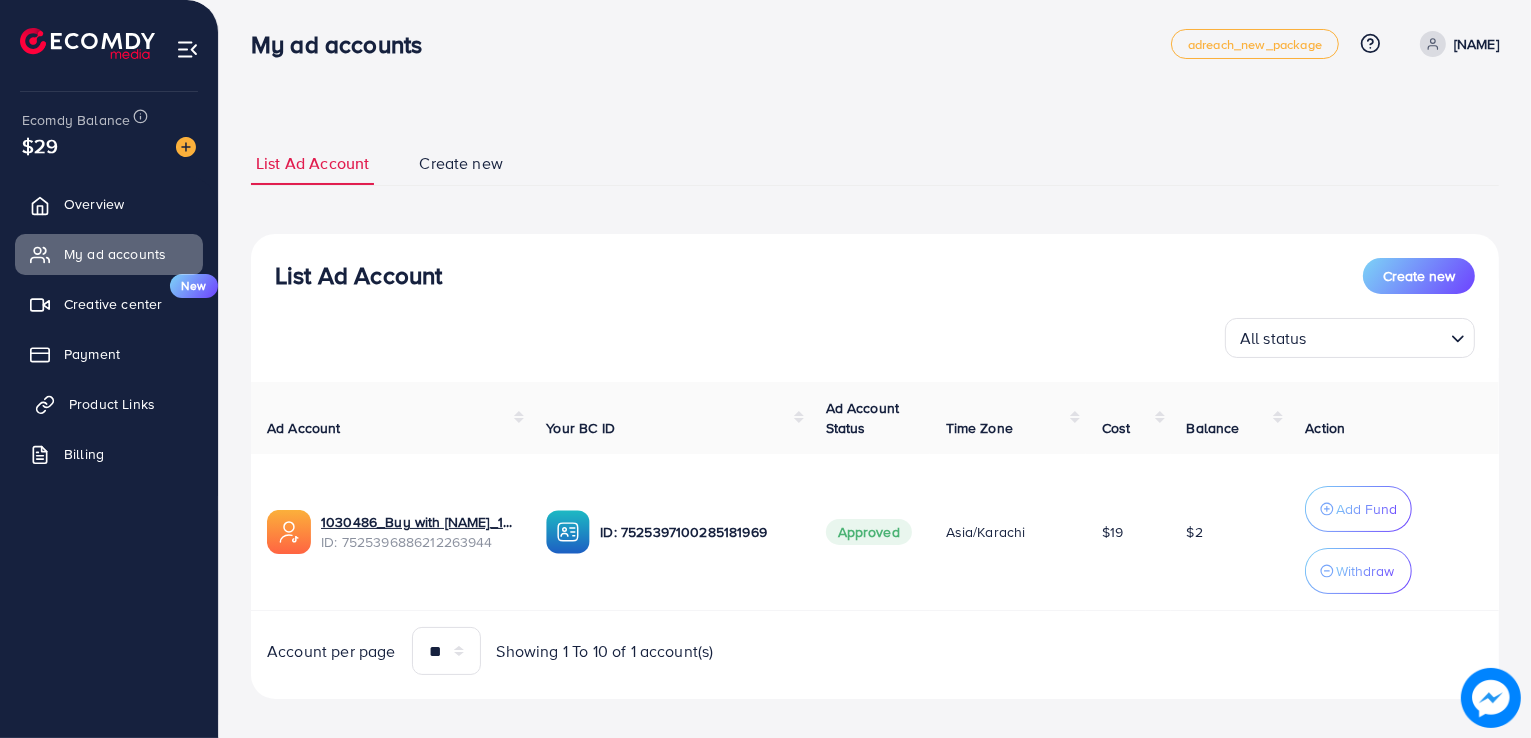 click on "Product Links" at bounding box center [112, 404] 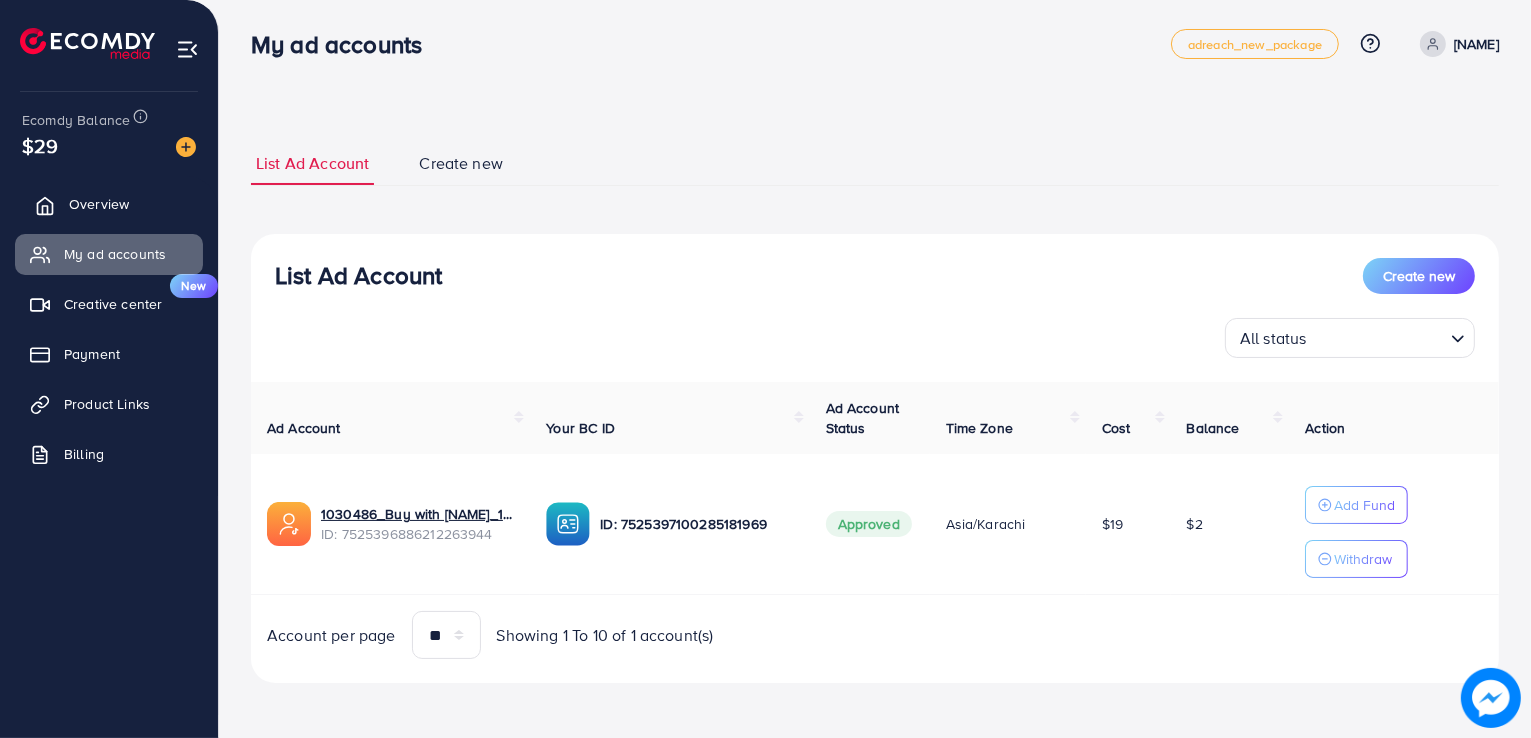 click on "Overview" at bounding box center [99, 204] 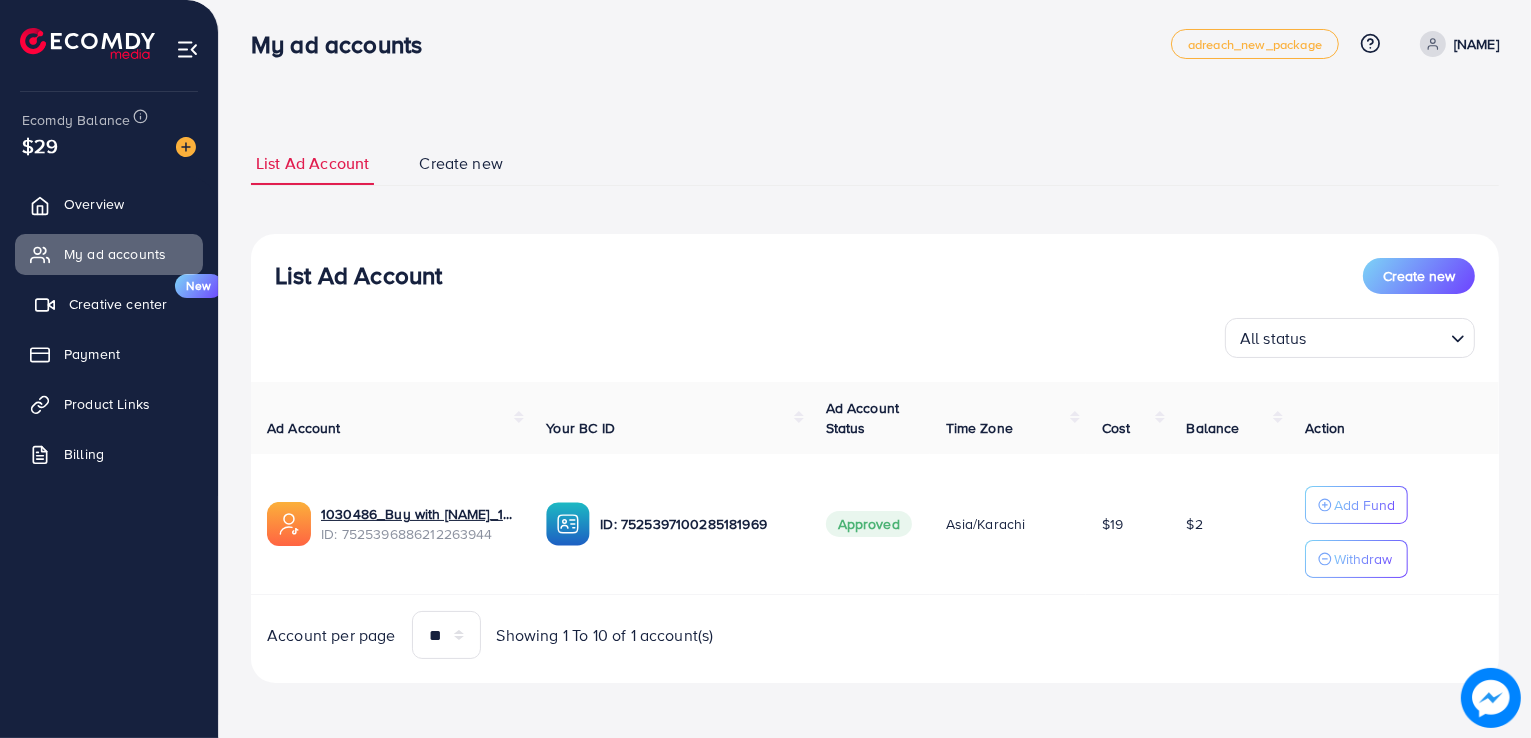 click on "Creative center" at bounding box center (118, 304) 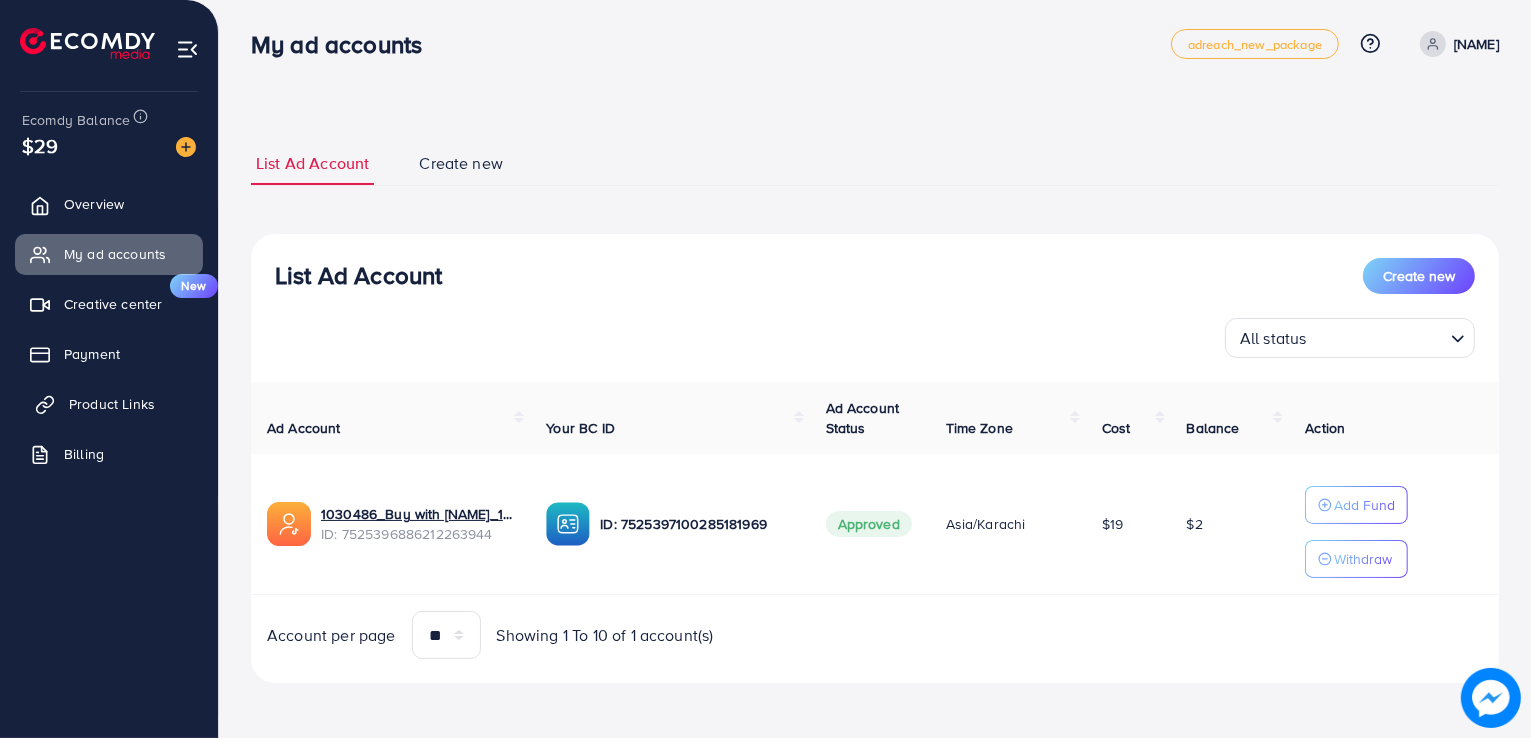 click on "Product Links" at bounding box center [112, 404] 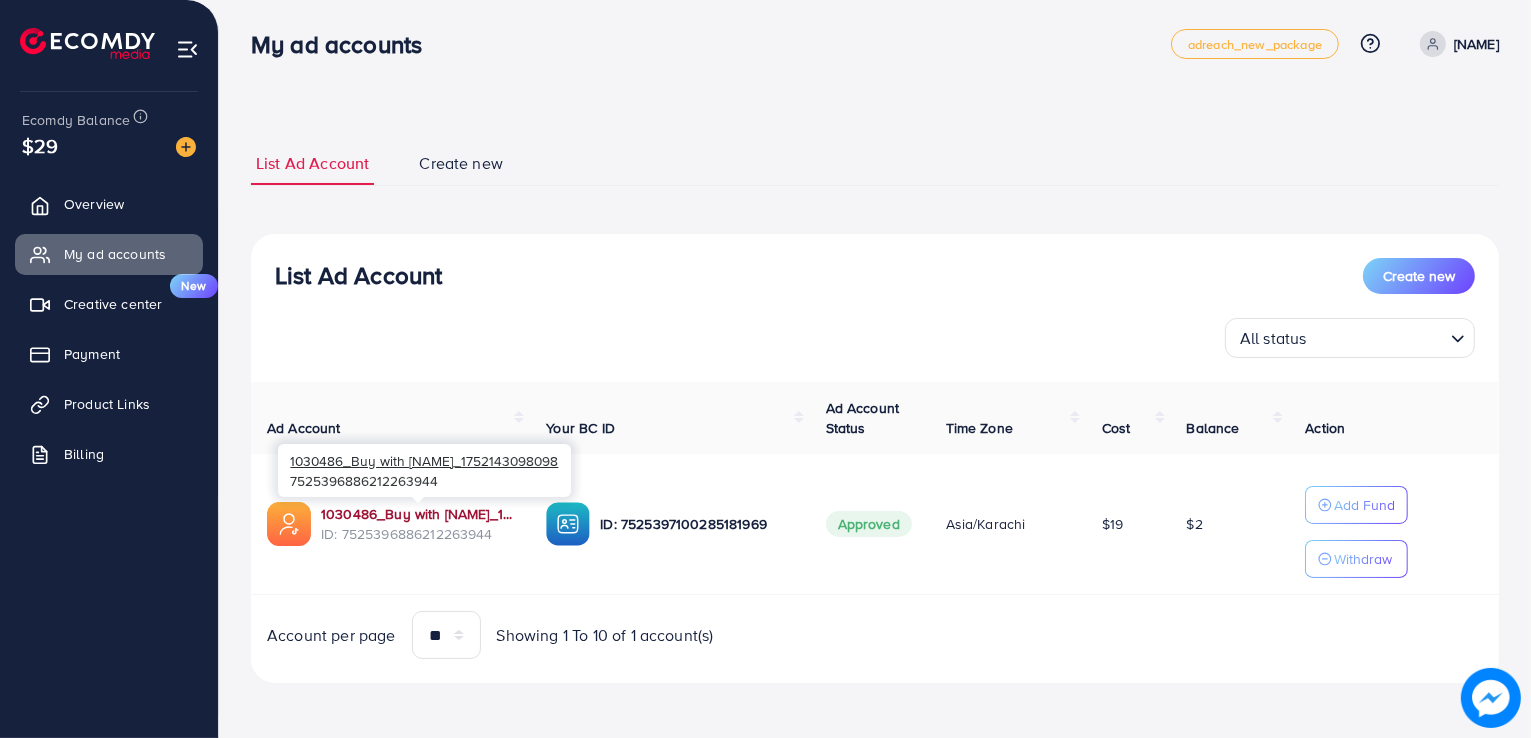 click on "1030486_Buy with Amjid_1752143098098" at bounding box center (417, 514) 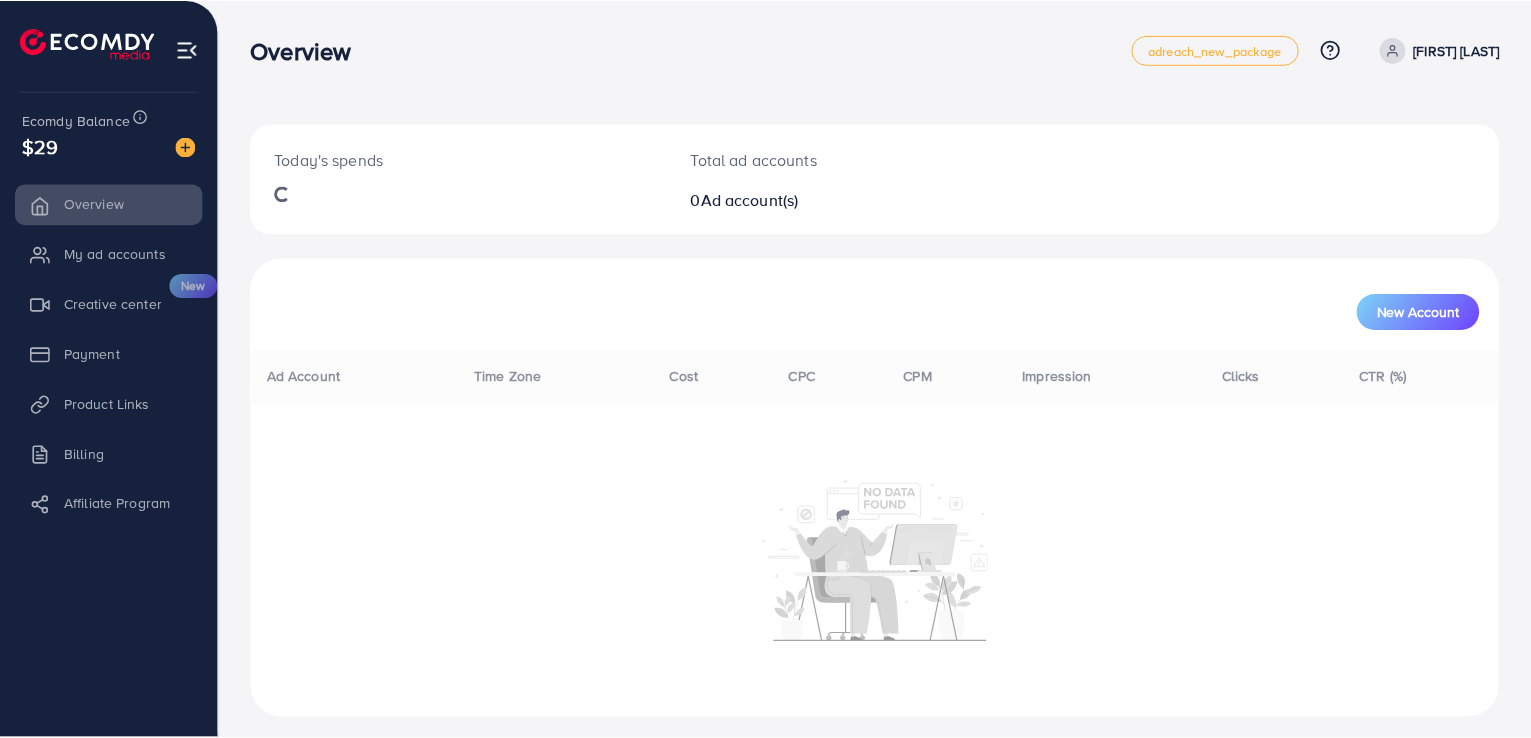 scroll, scrollTop: 0, scrollLeft: 0, axis: both 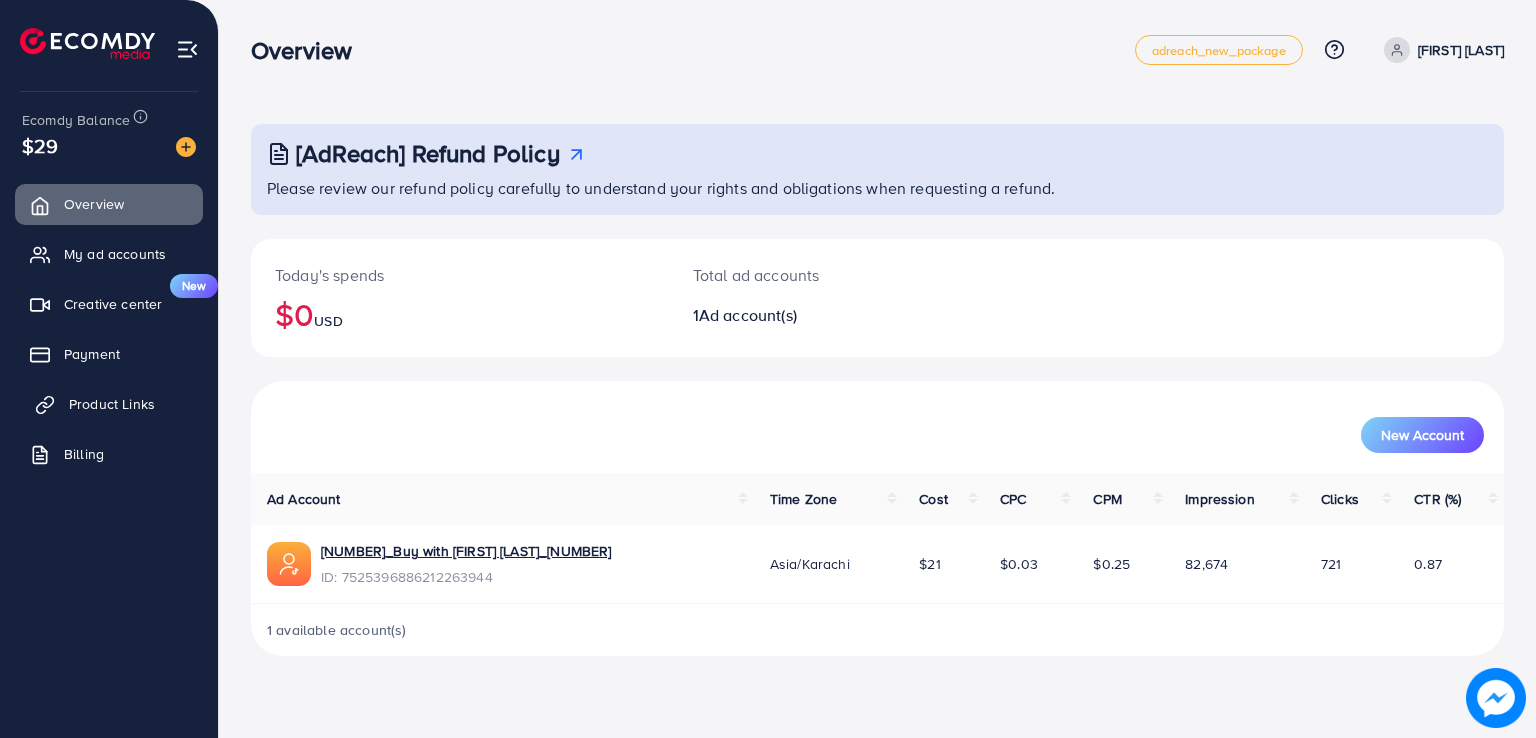 click on "Product Links" at bounding box center [112, 404] 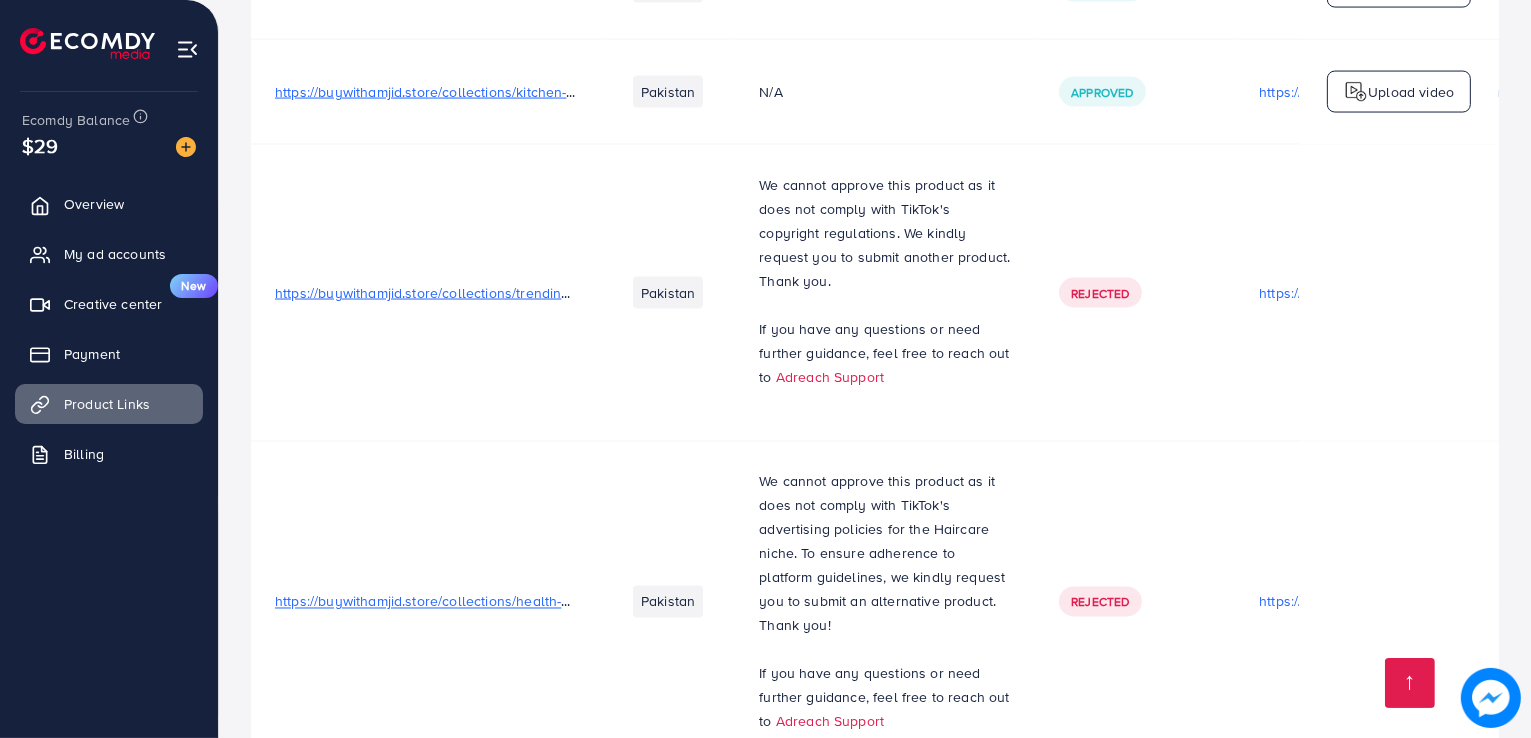 scroll, scrollTop: 3984, scrollLeft: 0, axis: vertical 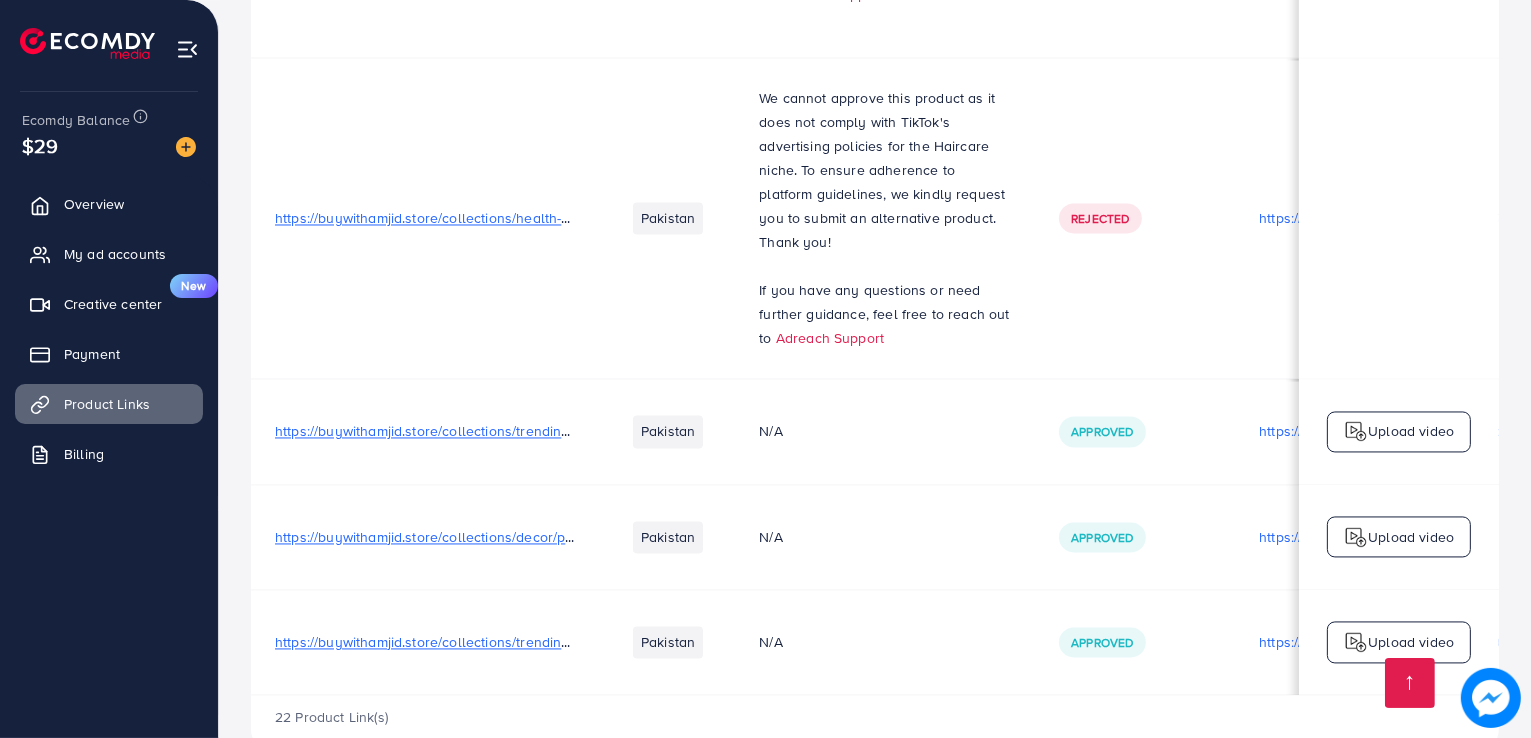 click on "https://buywithamjid.store/collections/trending-now/products/smartfit-call-fitness-watch-waterproof-stylish-affordable" at bounding box center (647, 642) 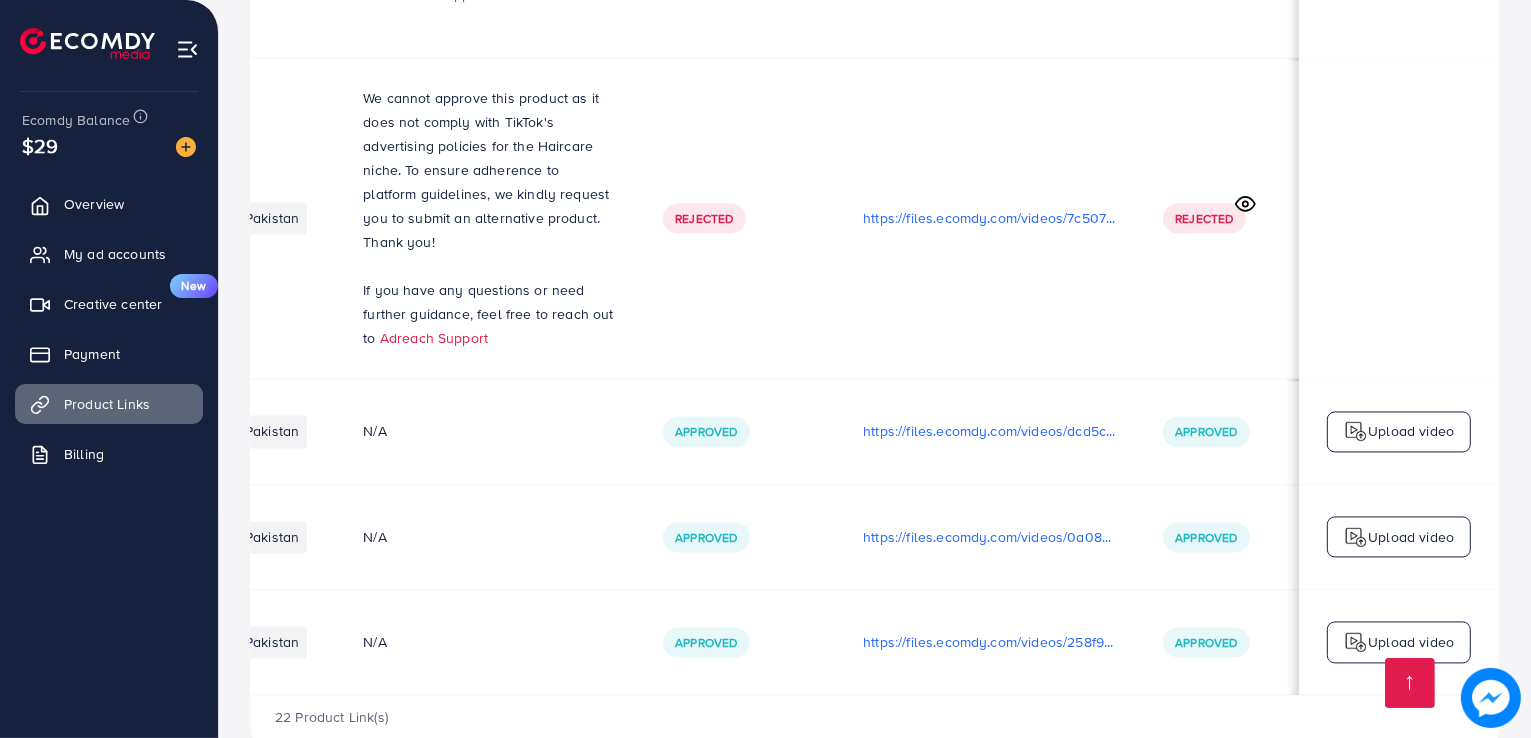 scroll, scrollTop: 0, scrollLeft: 436, axis: horizontal 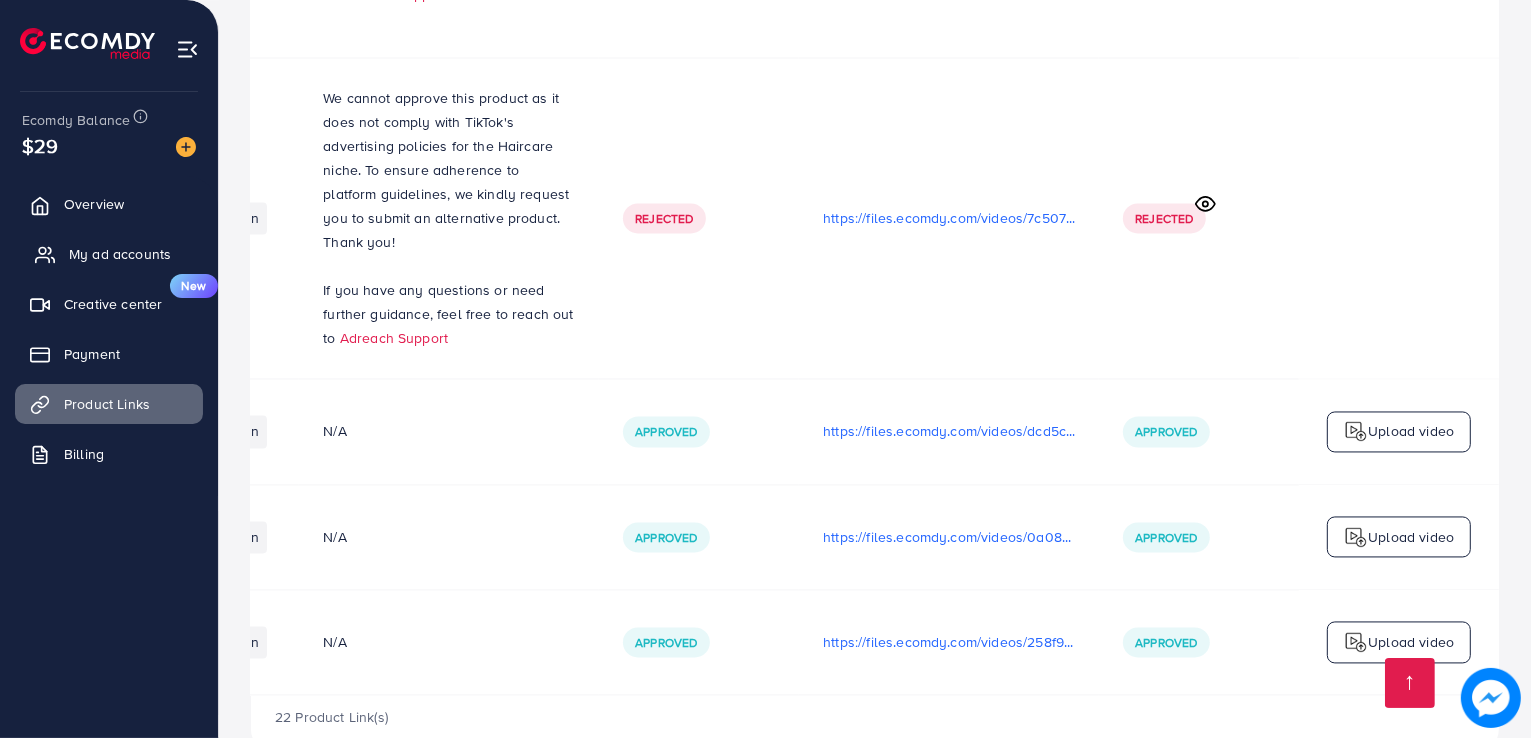 click on "My ad accounts" at bounding box center [120, 254] 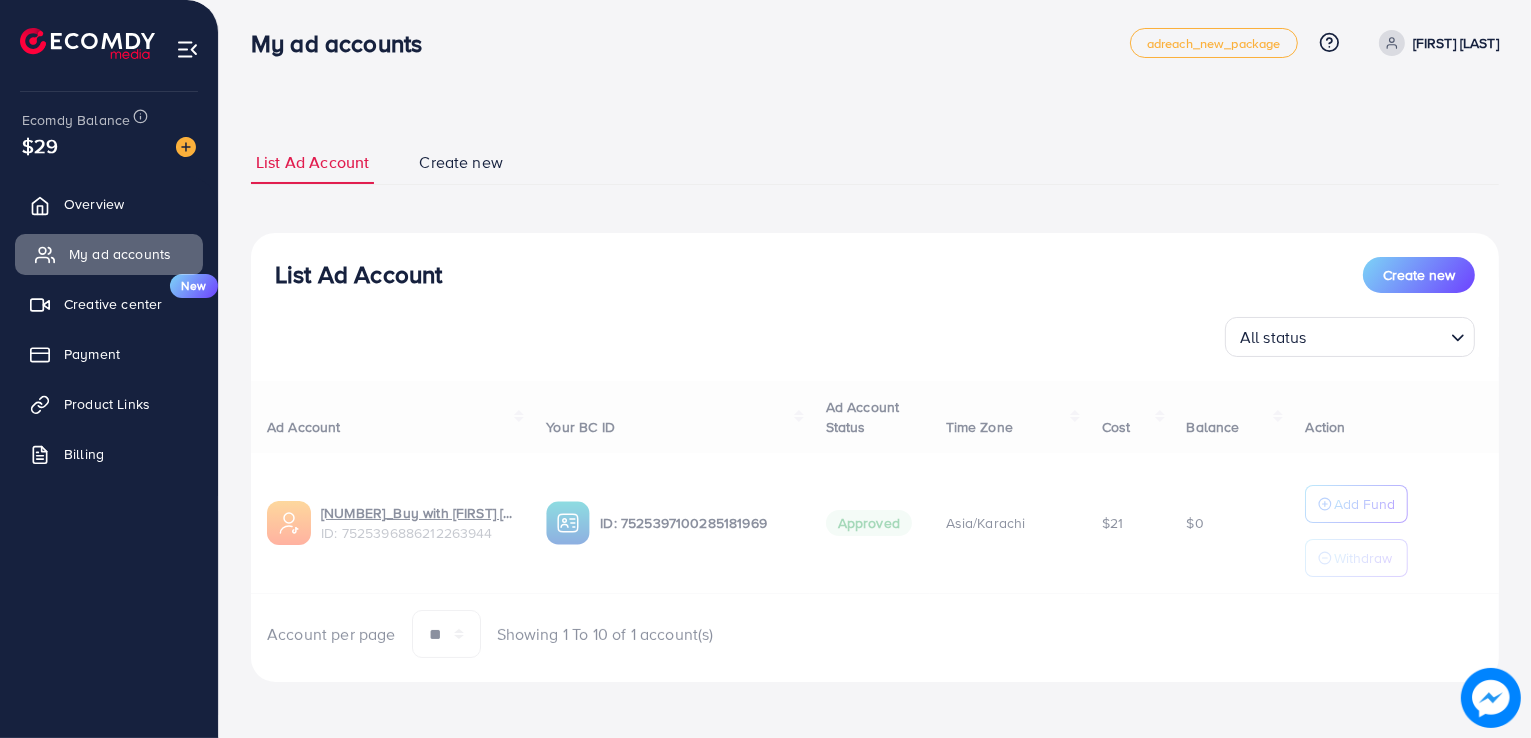 scroll, scrollTop: 0, scrollLeft: 0, axis: both 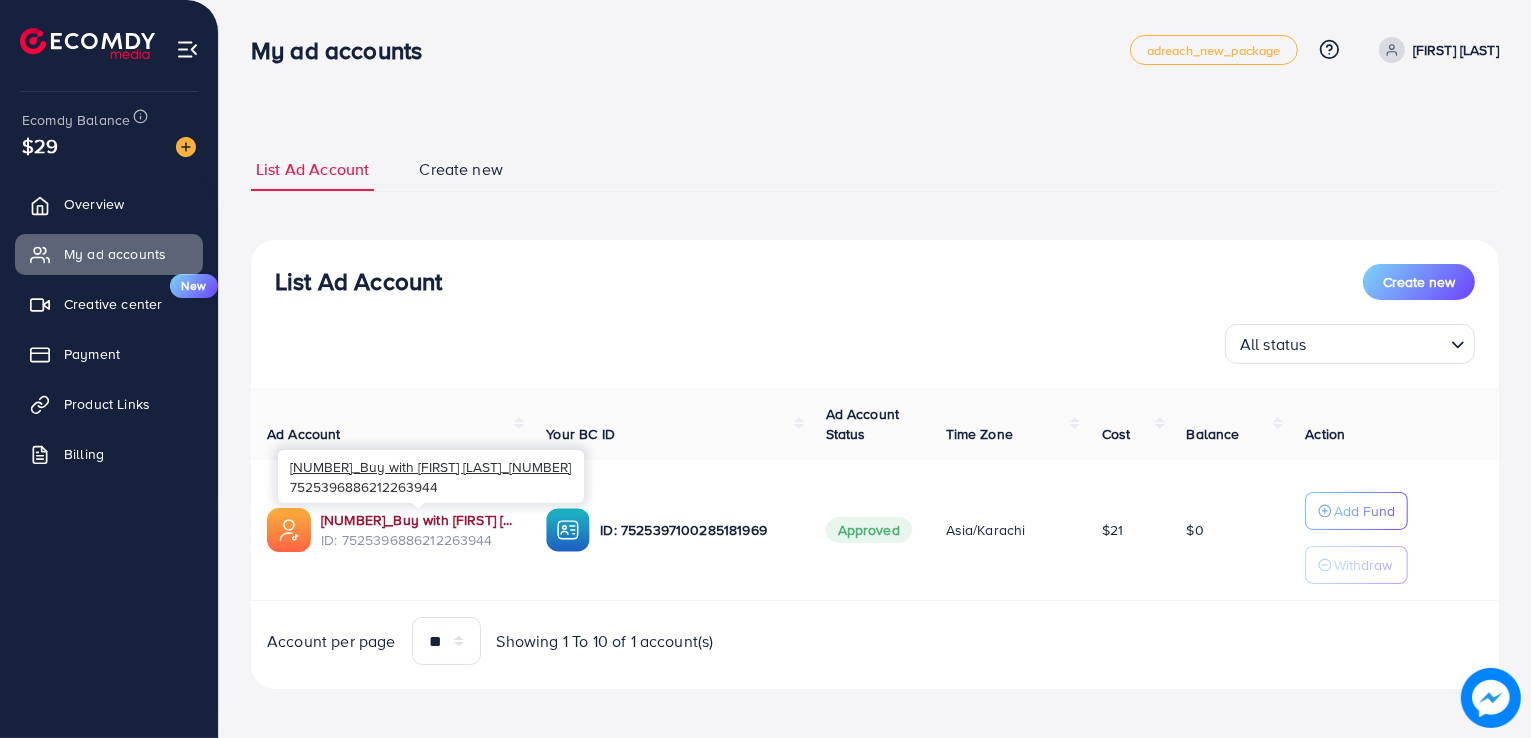 click on "1030486_Buy with Amjid_1752143098098" at bounding box center [417, 520] 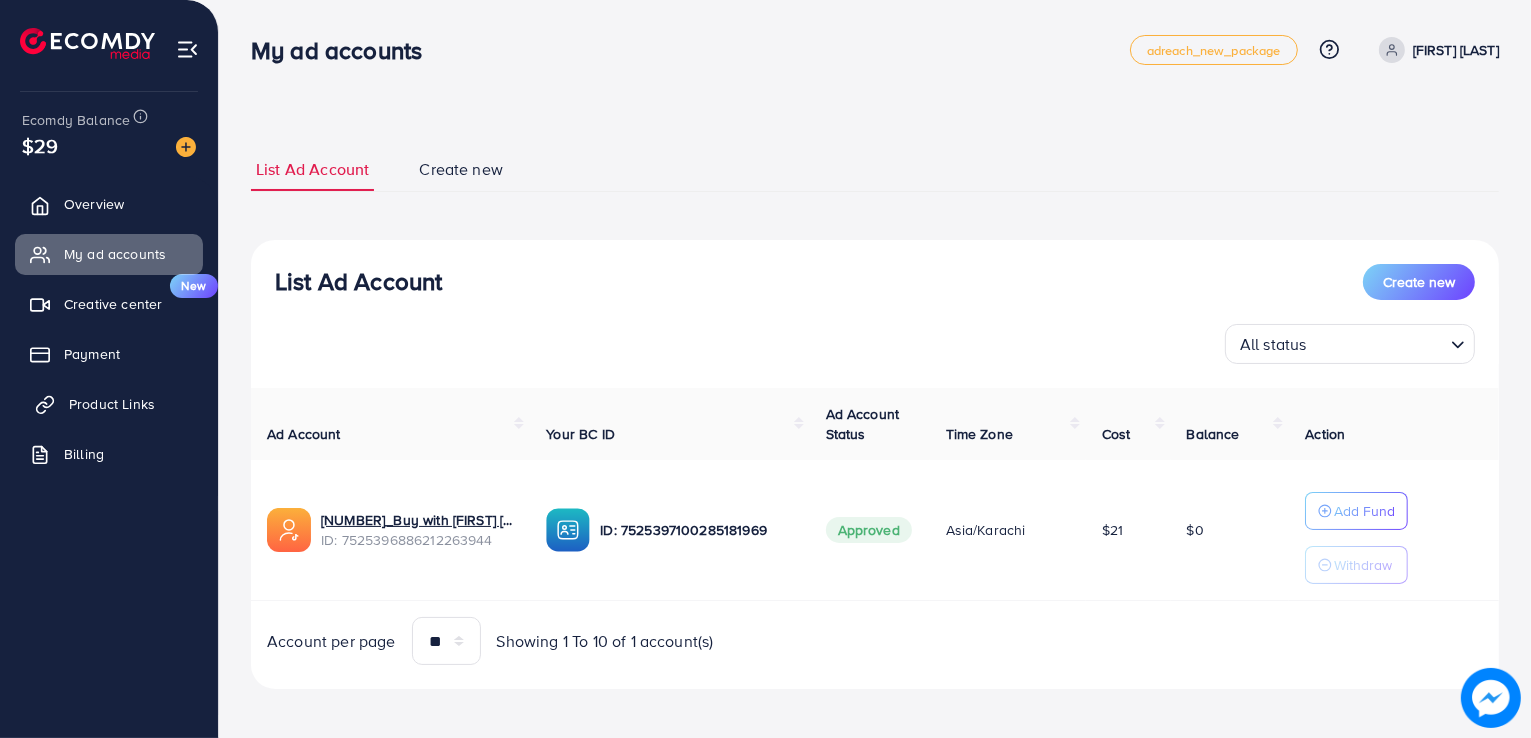 click on "Product Links" at bounding box center [112, 404] 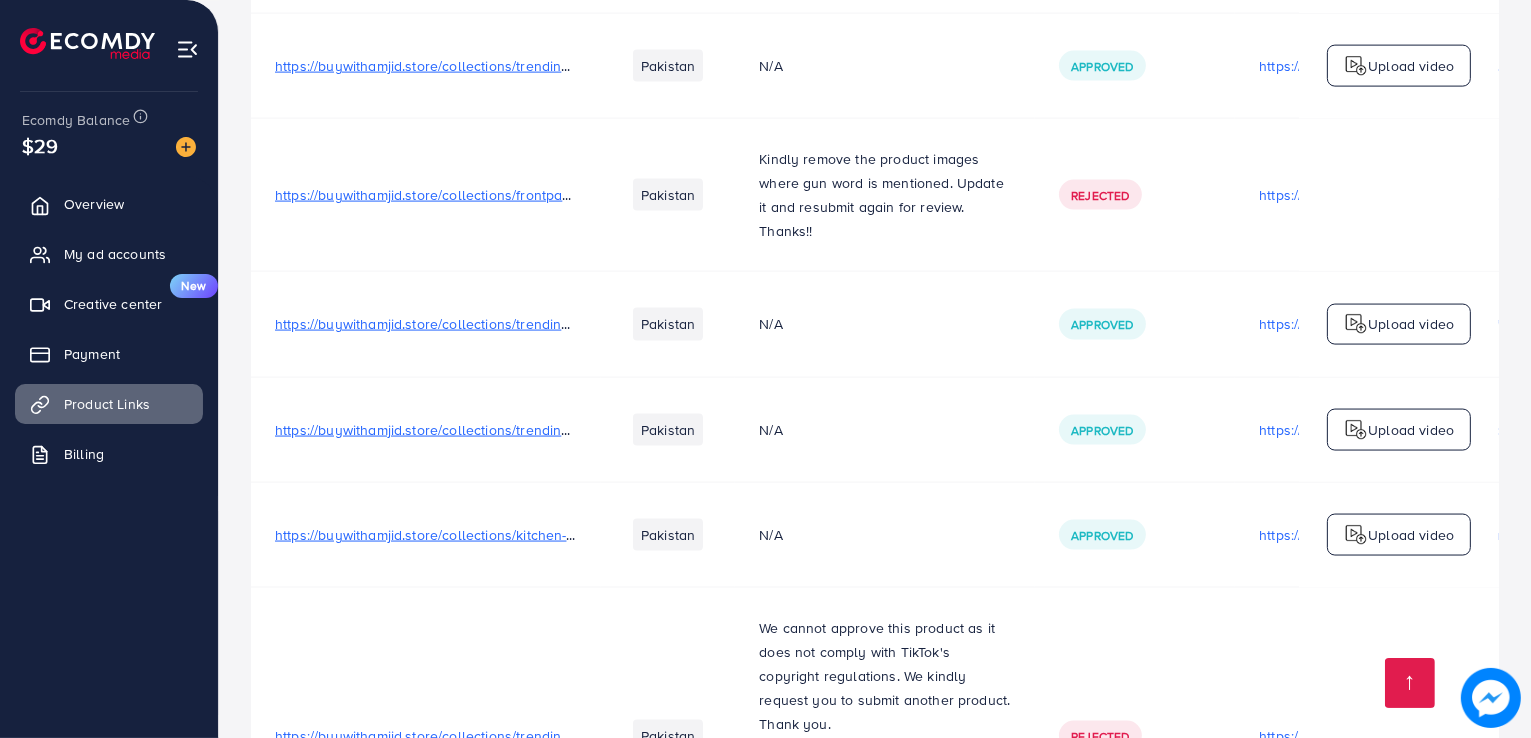 scroll, scrollTop: 3084, scrollLeft: 0, axis: vertical 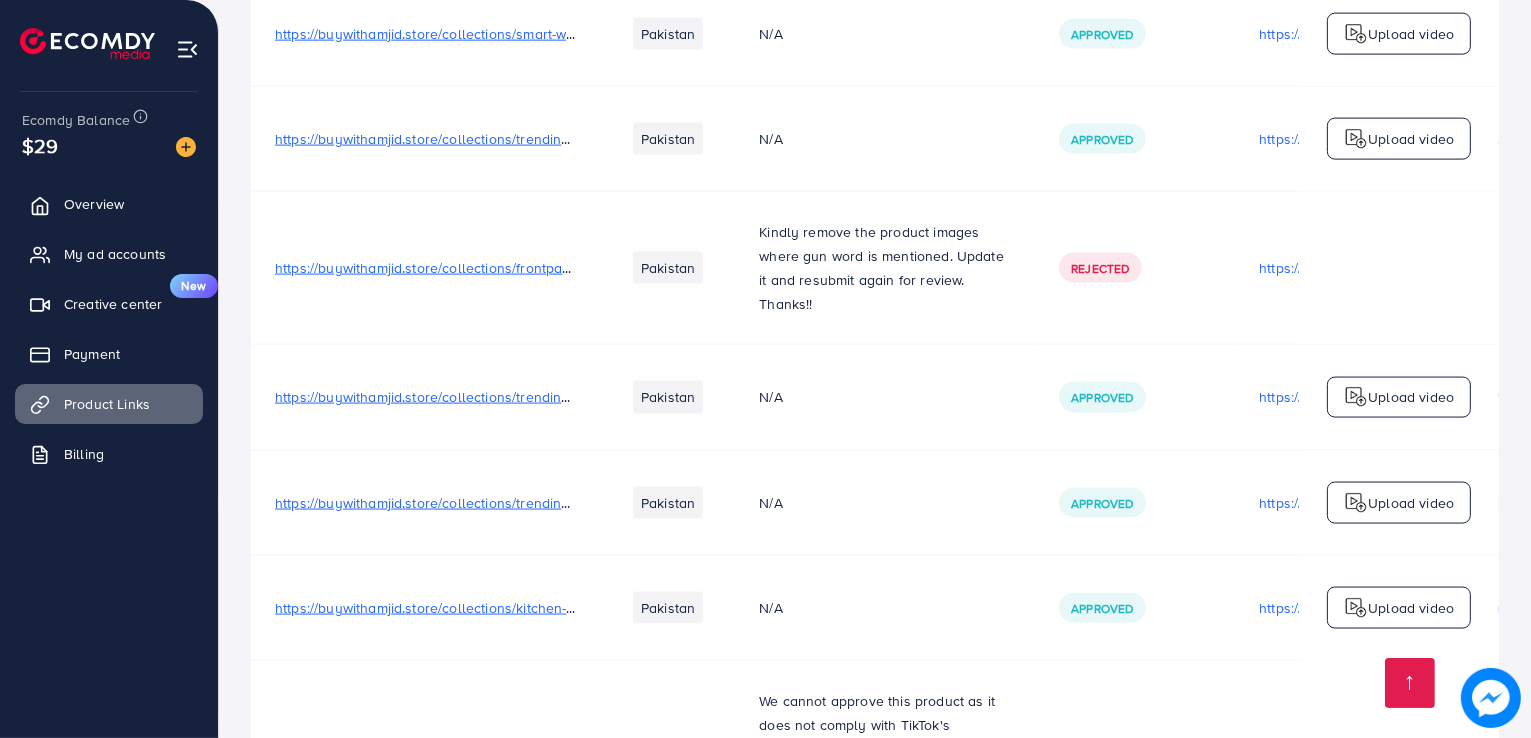 click on "https://buywithamjid.store/collections/trending-now/products/fix-it-pro-car-scratch-repair-remover-pen-magic-clear-coat-applicator-filler-sealer-painting-pen?variant=52764290613619" at bounding box center (851, 503) 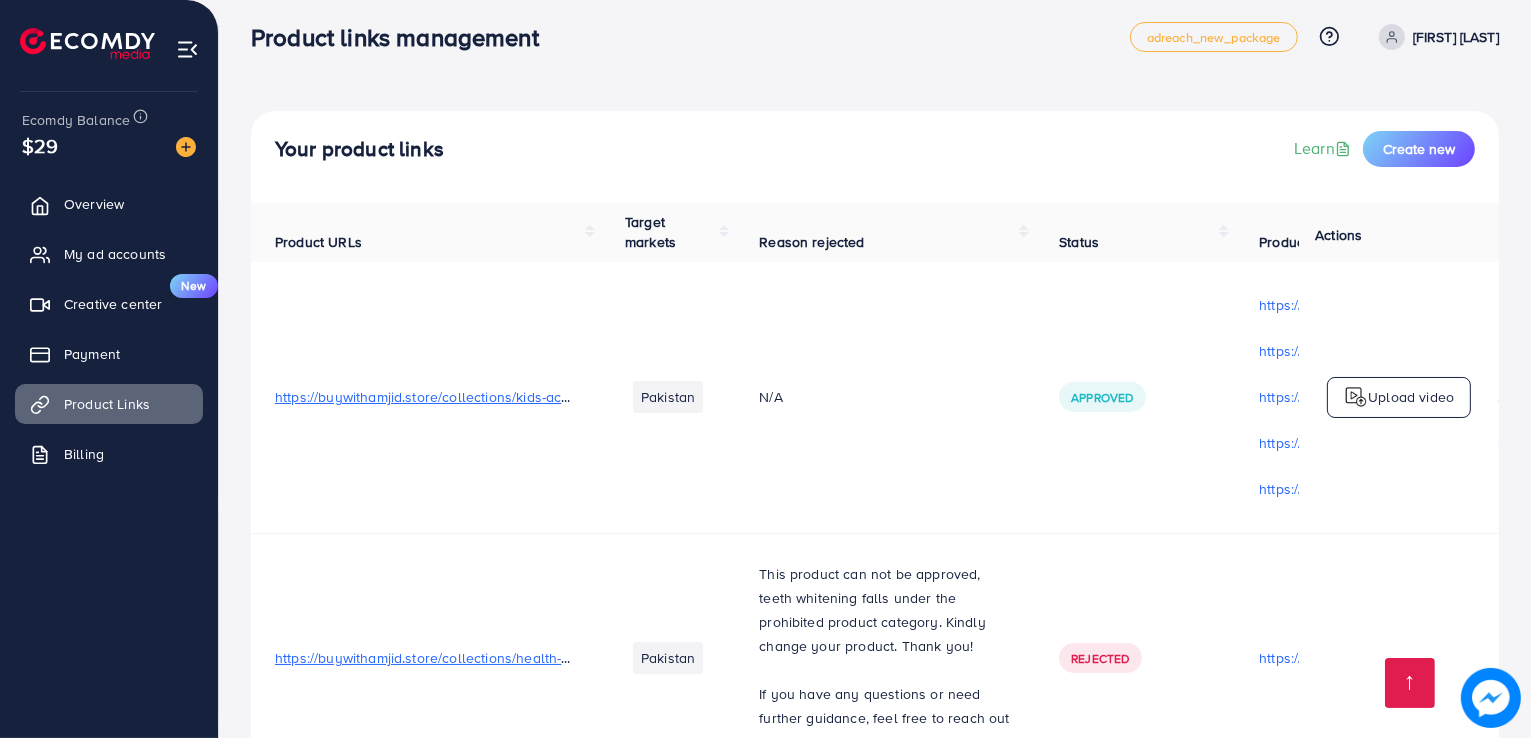 scroll, scrollTop: 0, scrollLeft: 0, axis: both 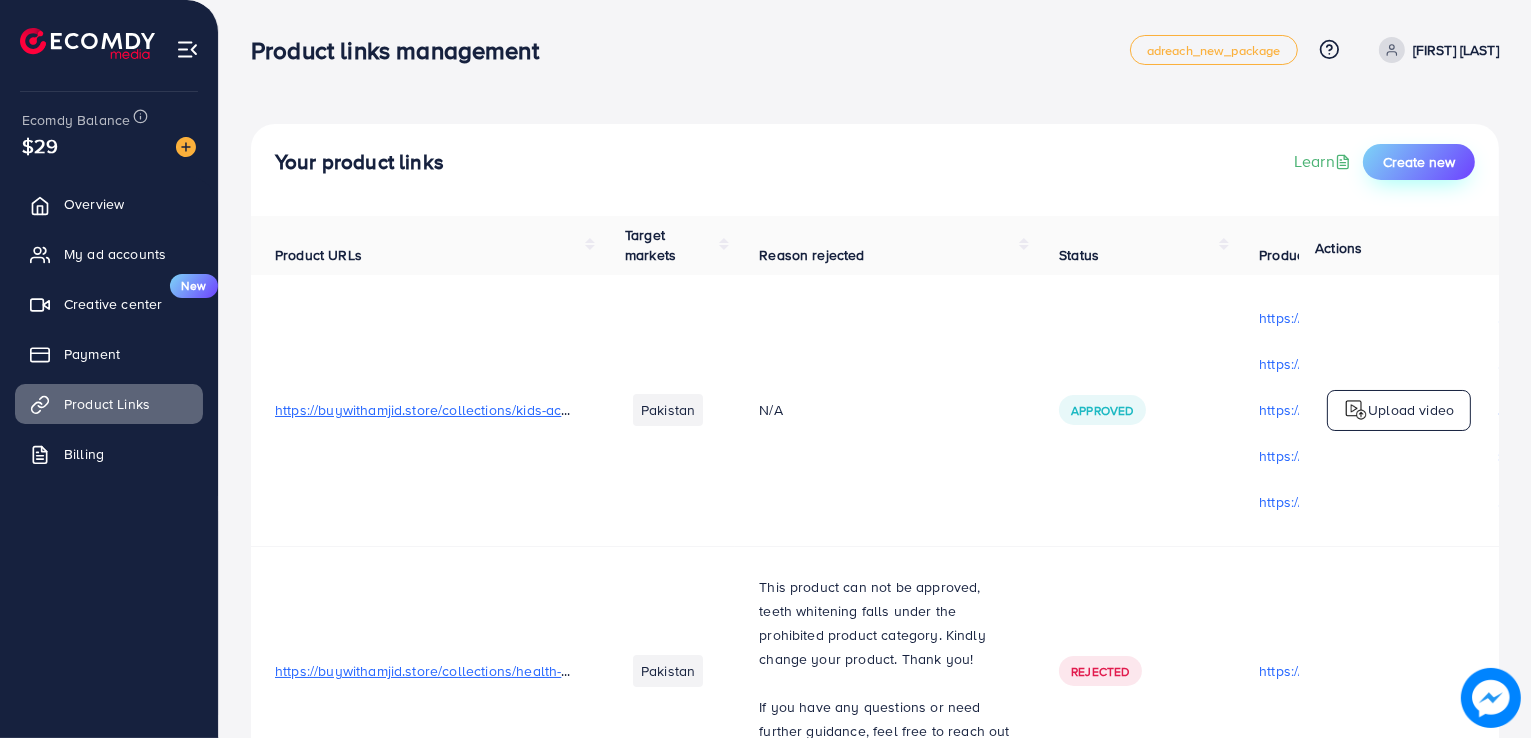 click on "Create new" at bounding box center (1419, 162) 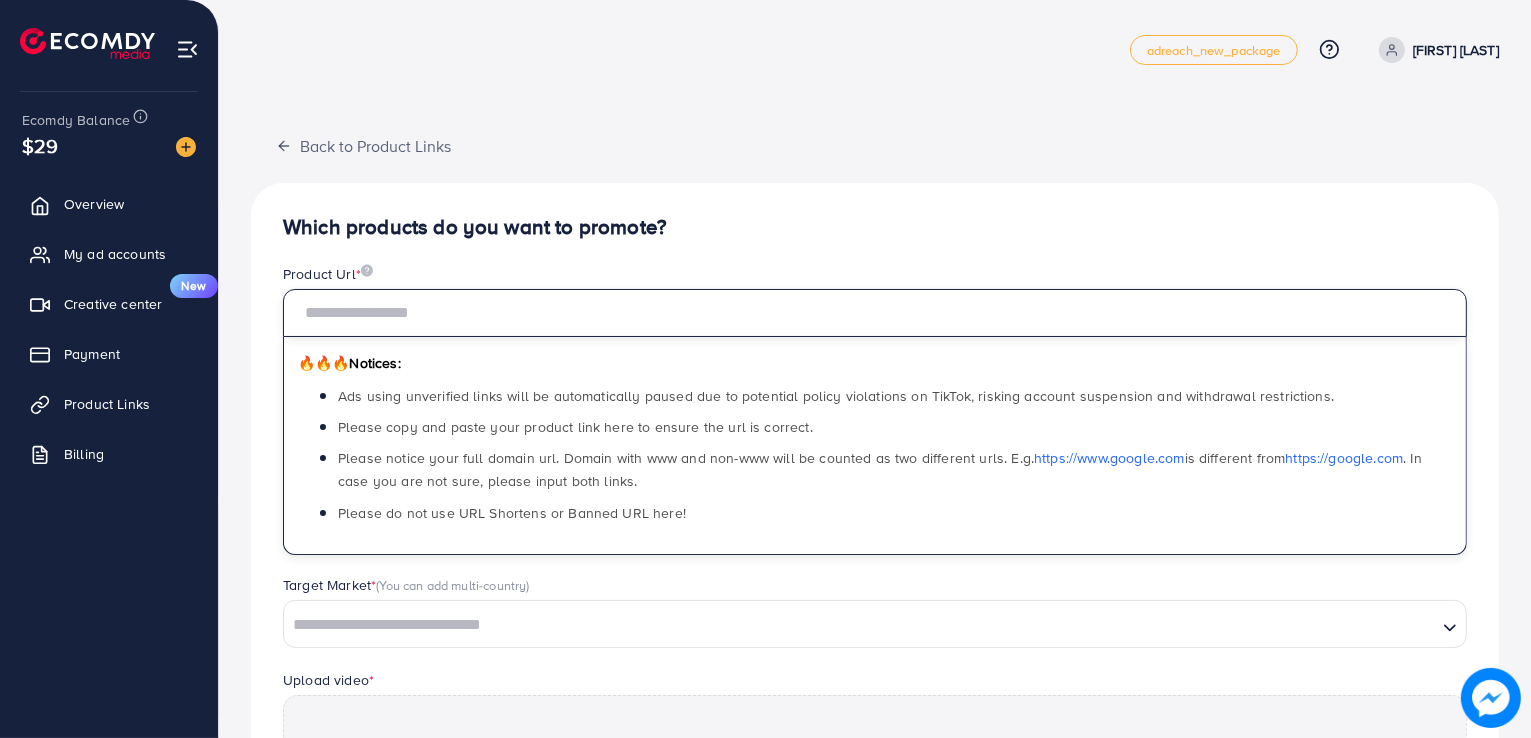 paste on "**********" 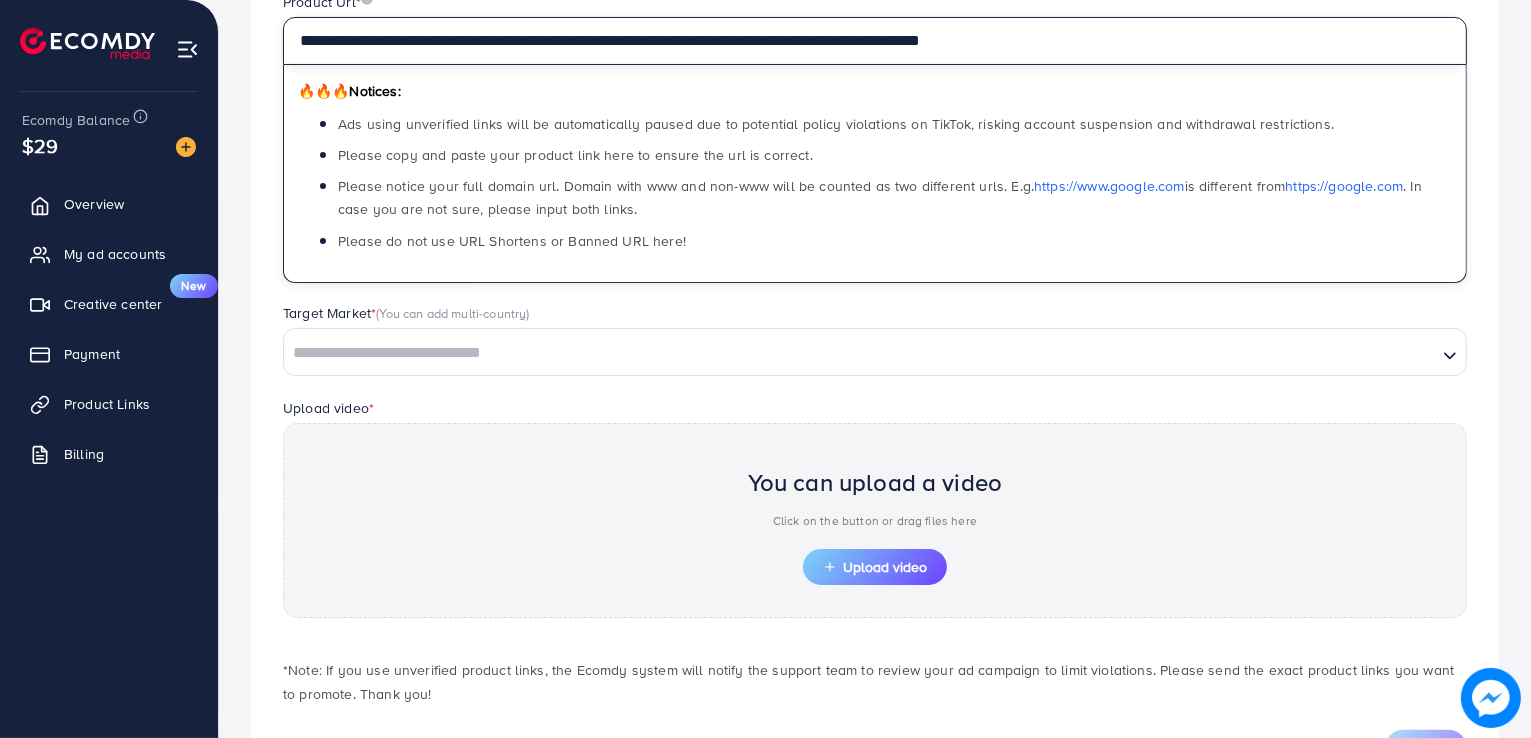 scroll, scrollTop: 300, scrollLeft: 0, axis: vertical 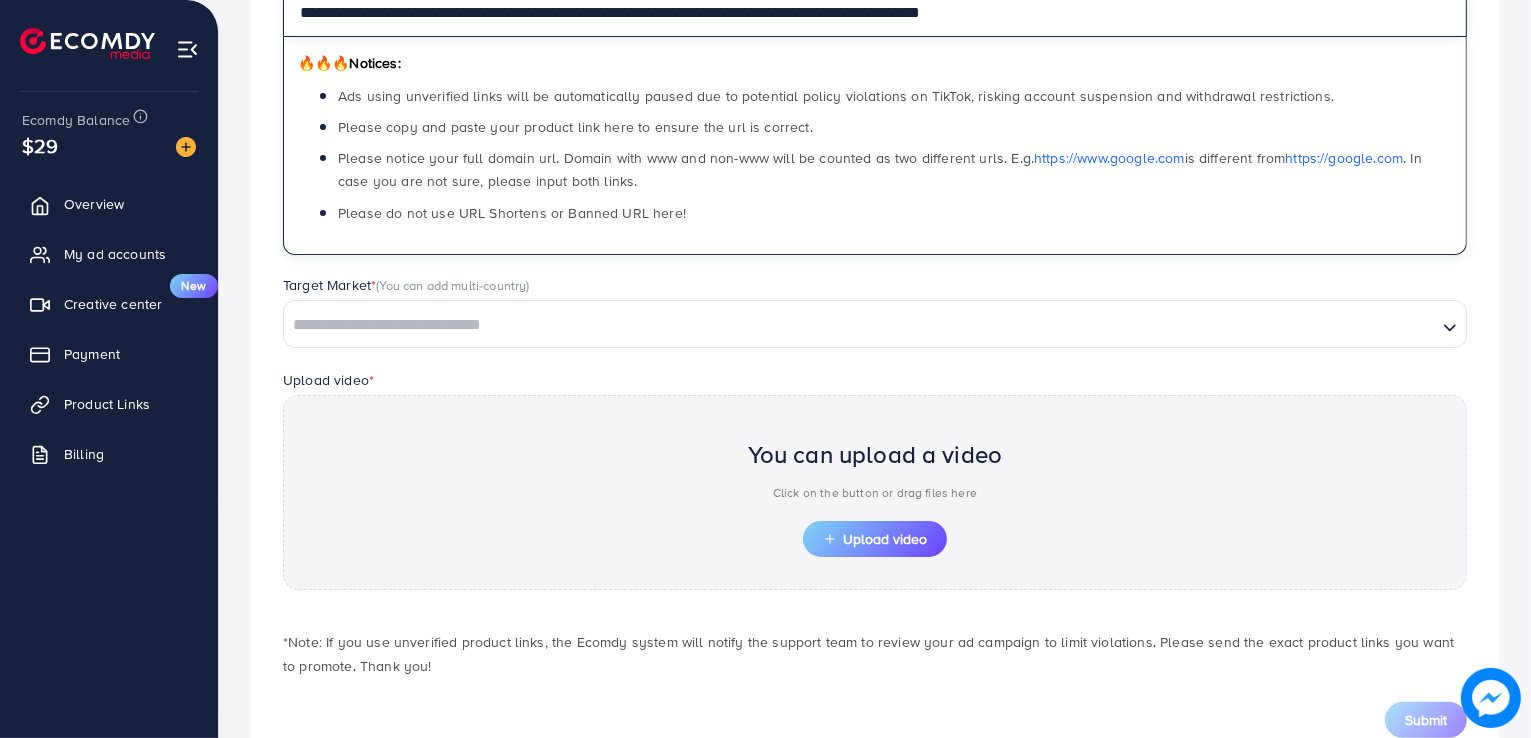 type on "**********" 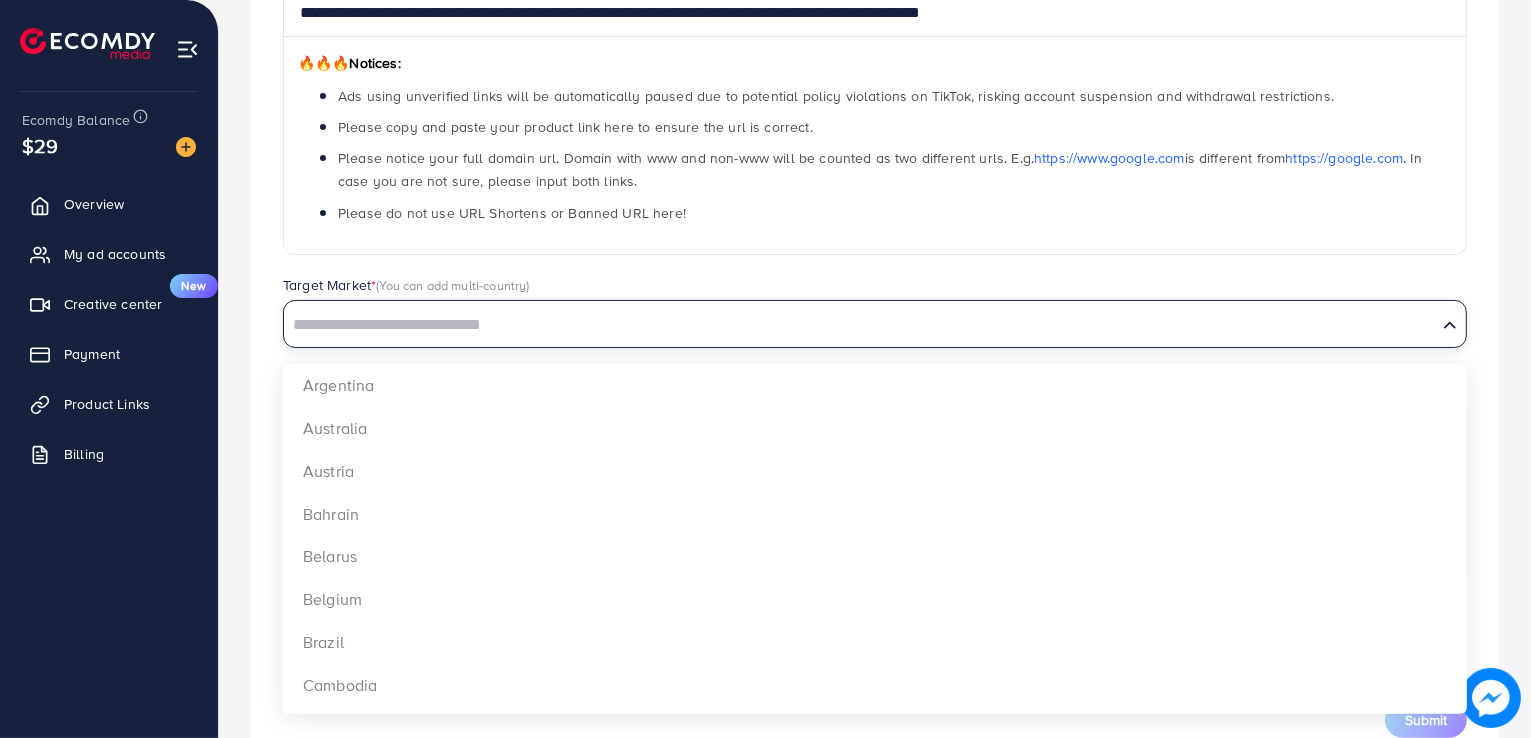 click at bounding box center (860, 325) 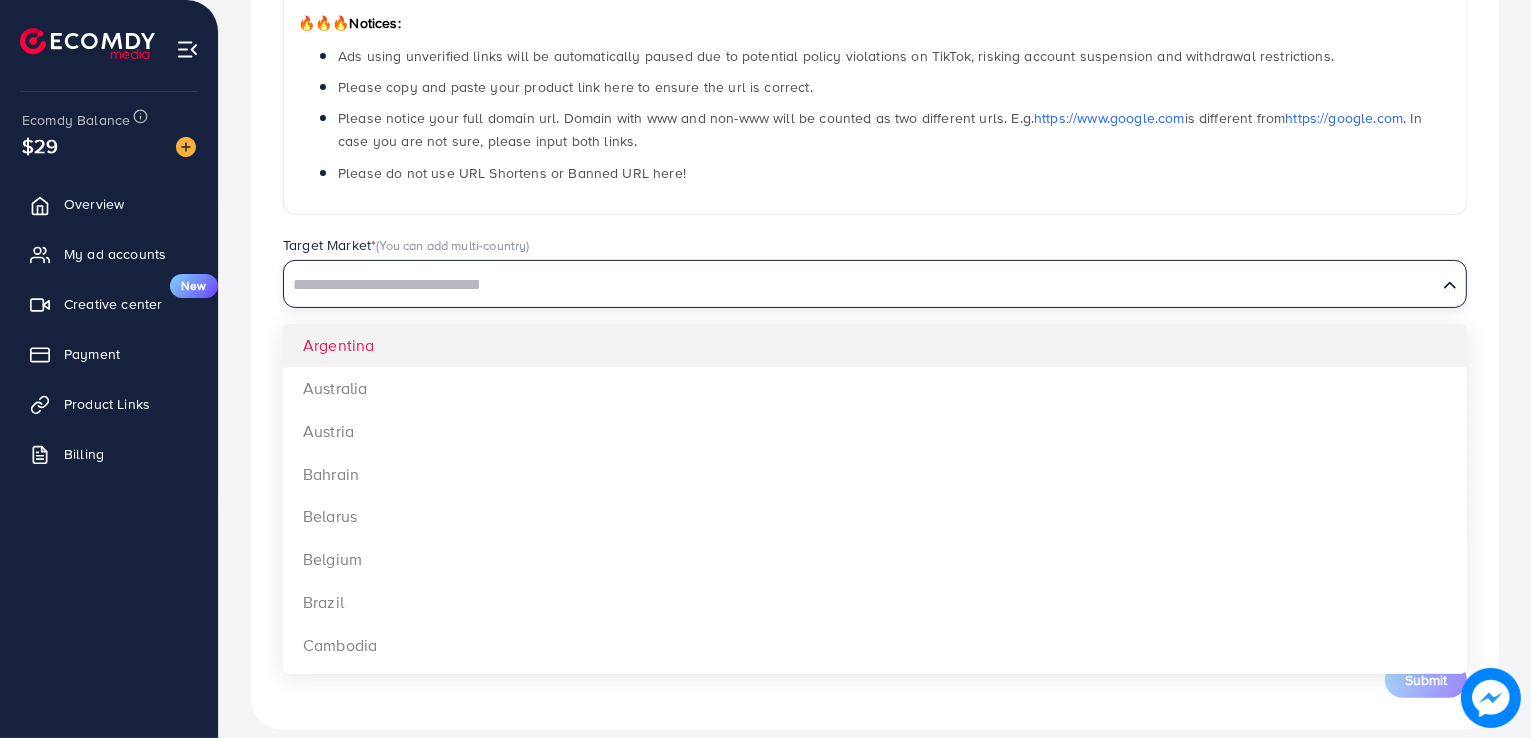 scroll, scrollTop: 363, scrollLeft: 0, axis: vertical 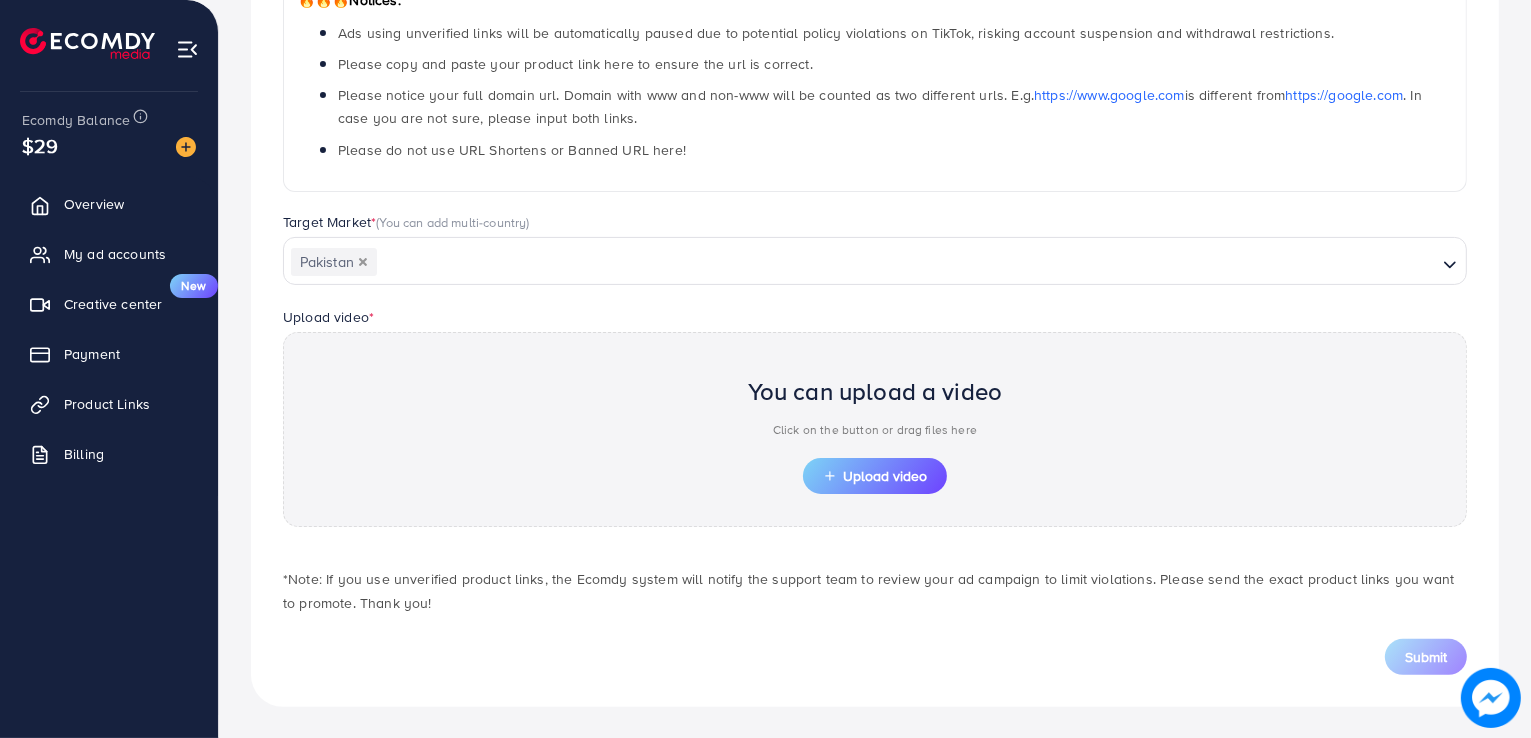 click on "**********" at bounding box center (875, 263) 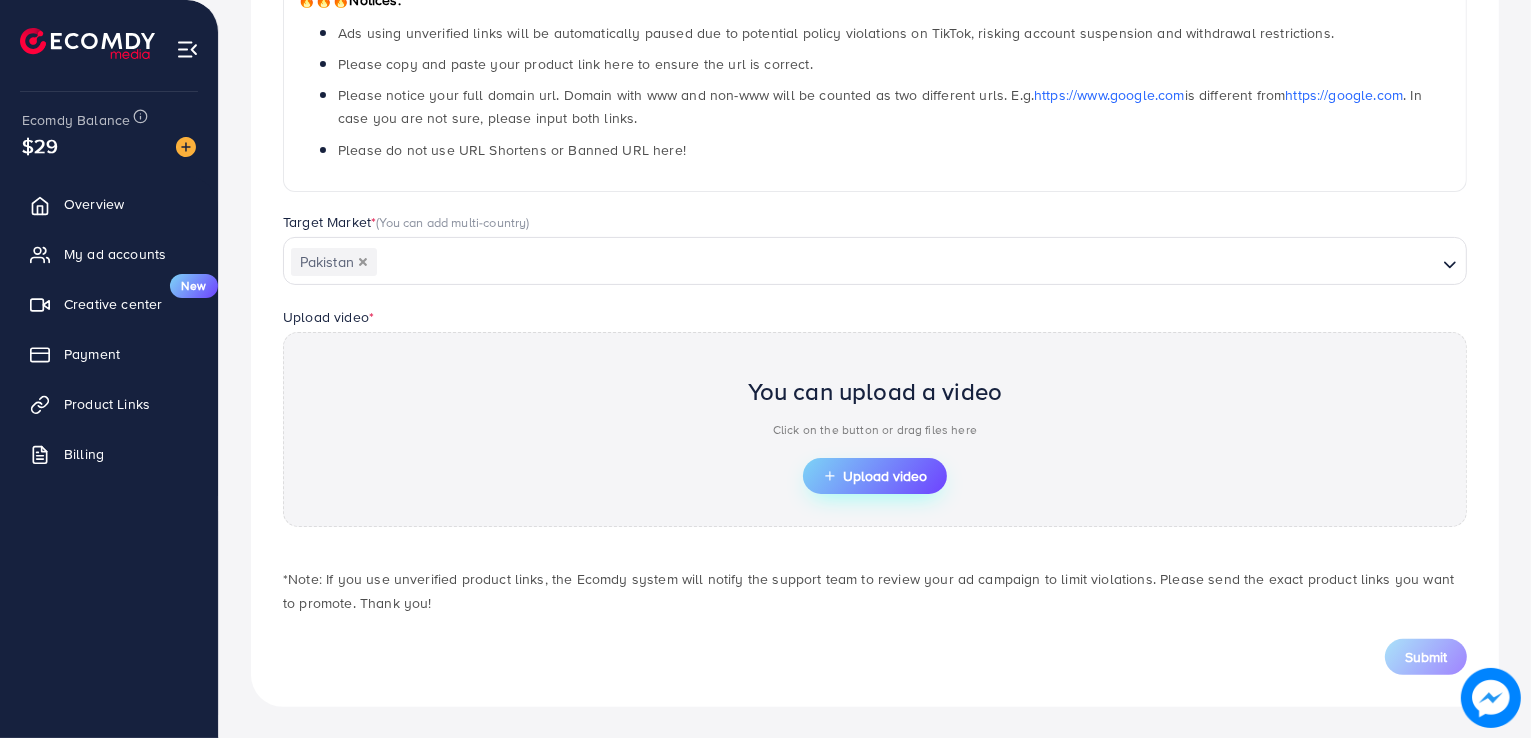 click on "Upload video" at bounding box center [875, 476] 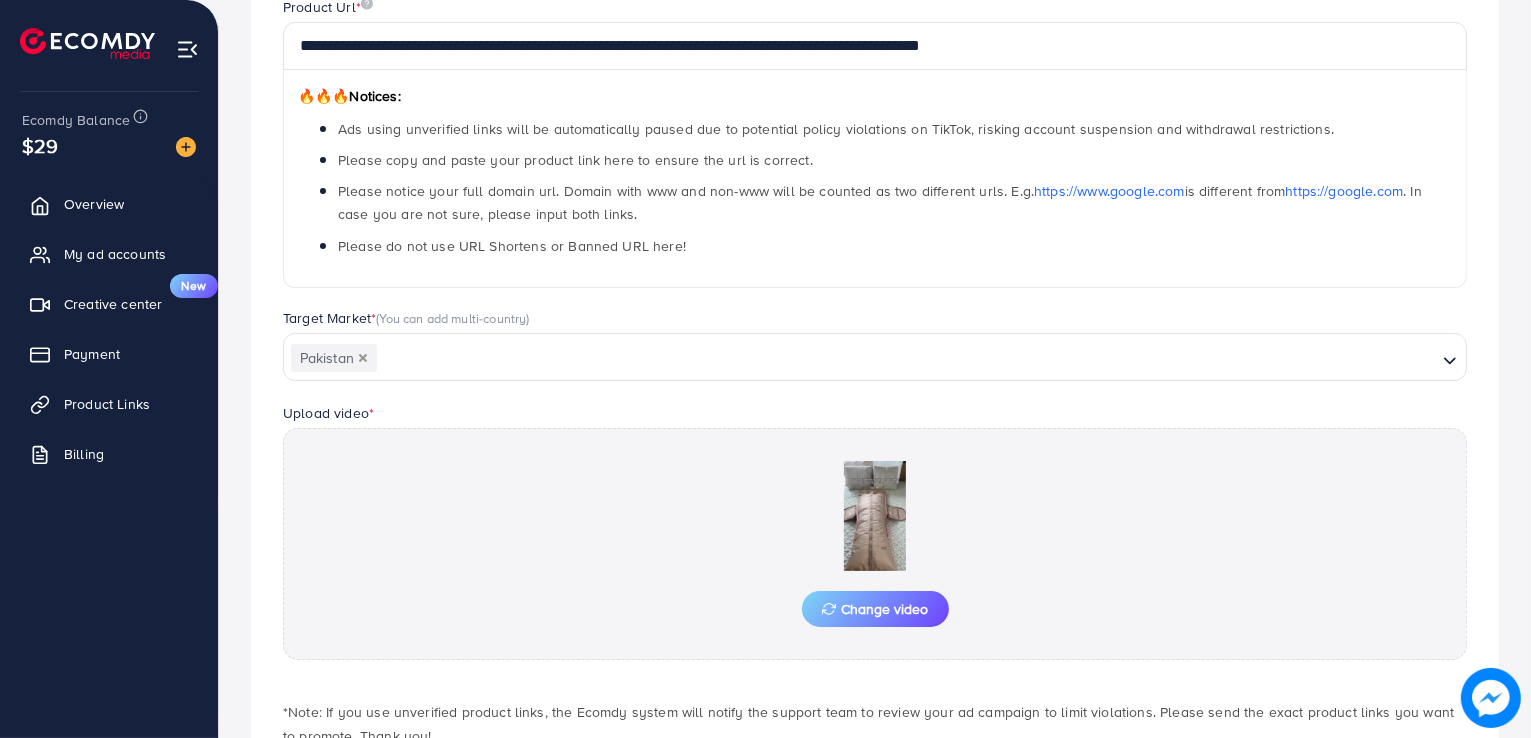 scroll, scrollTop: 363, scrollLeft: 0, axis: vertical 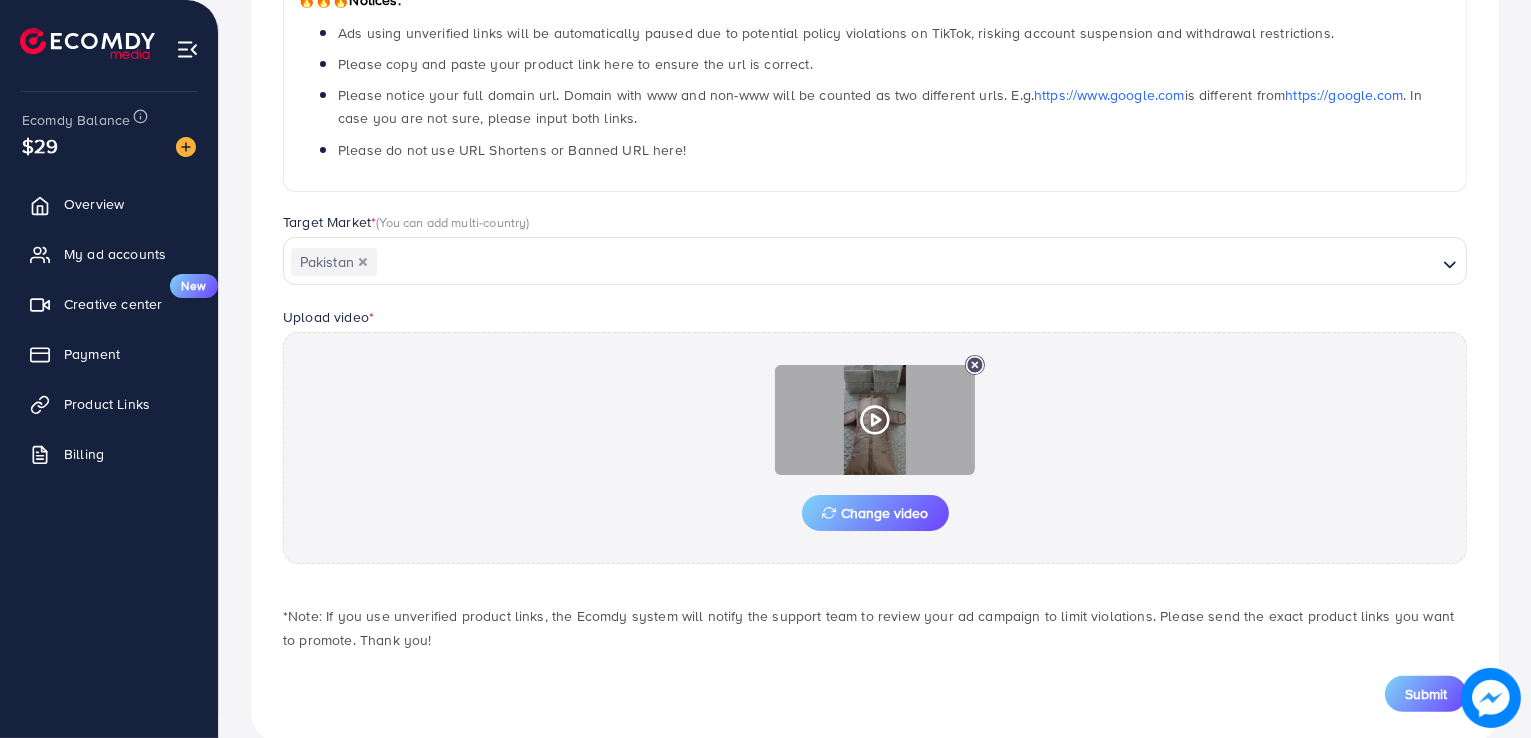 click 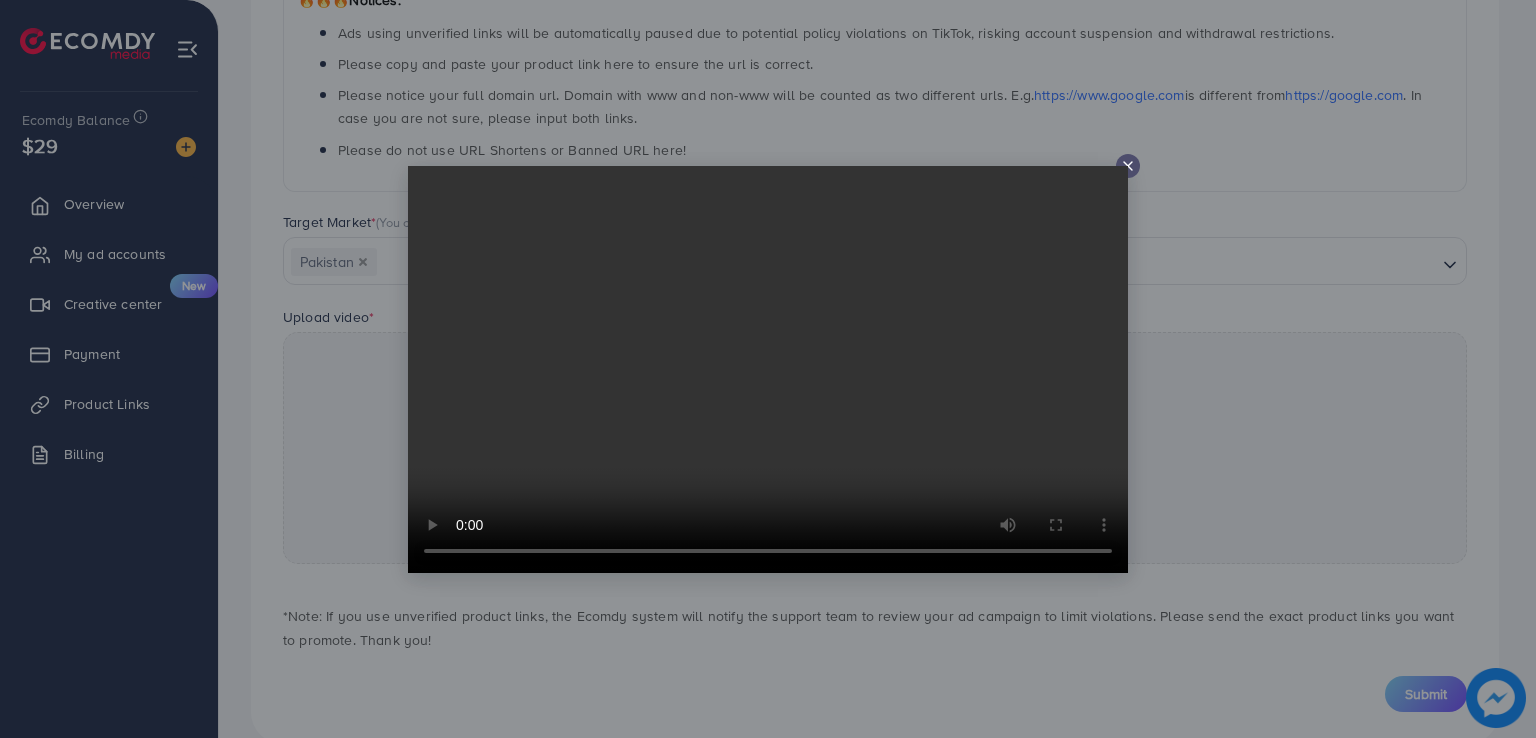 click at bounding box center (768, 369) 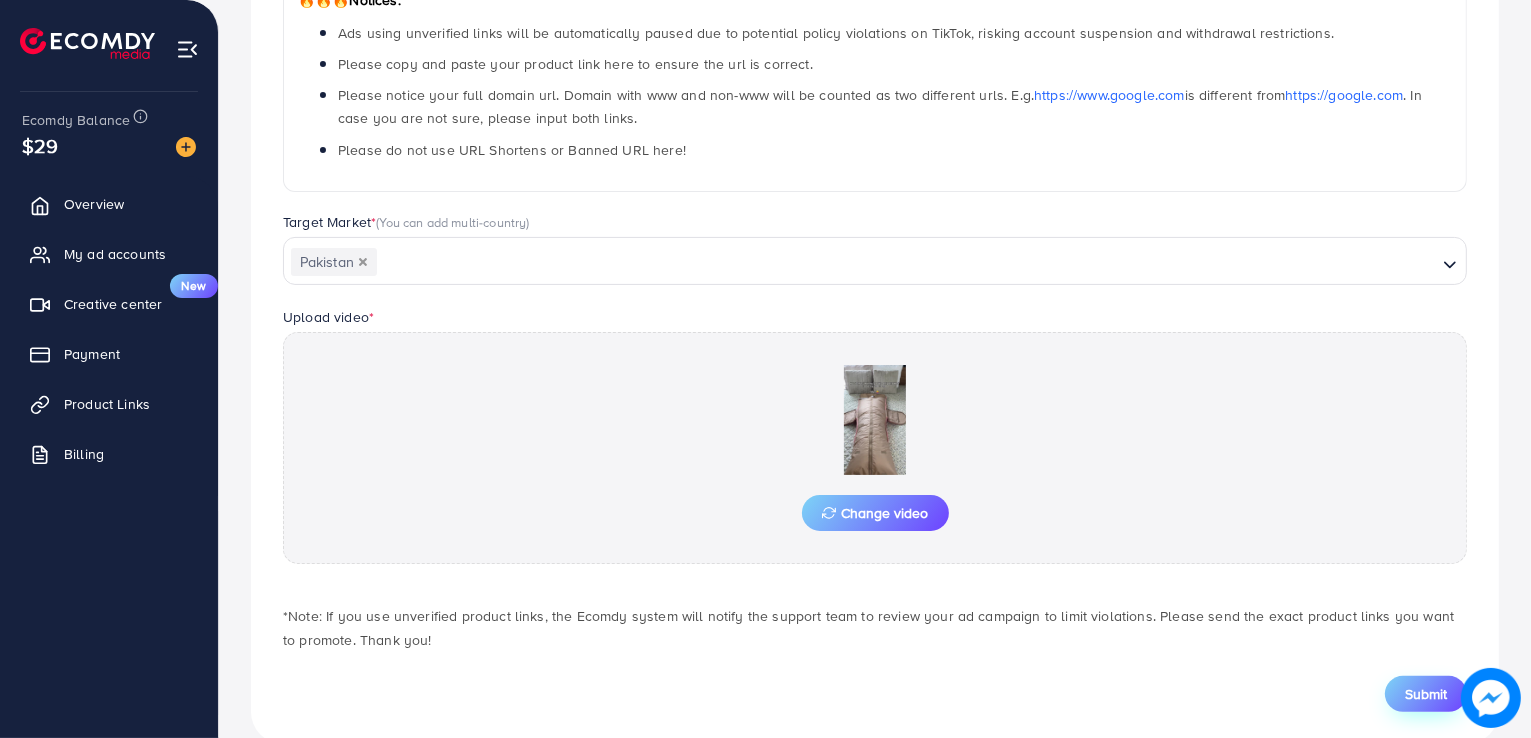 click on "Submit" at bounding box center (1426, 694) 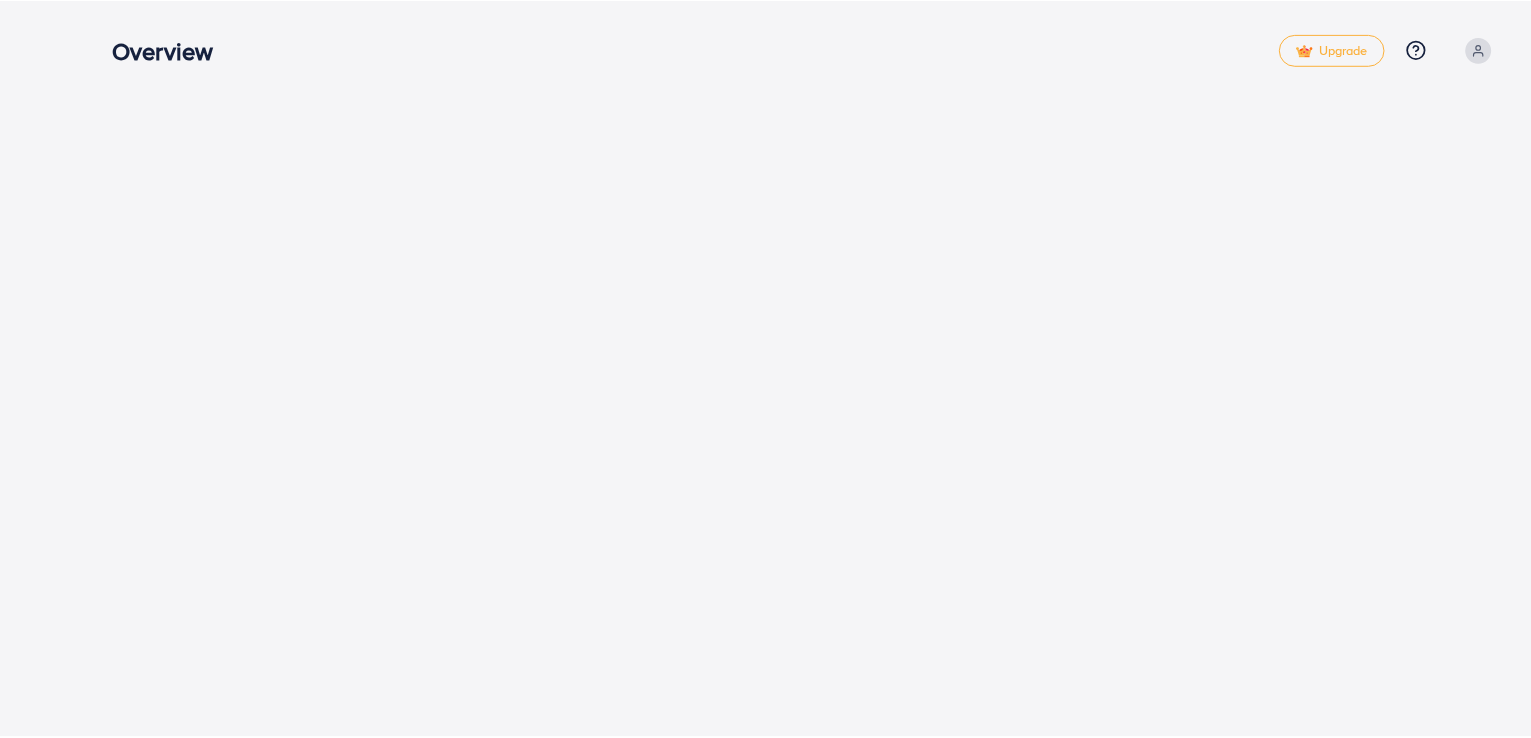 scroll, scrollTop: 0, scrollLeft: 0, axis: both 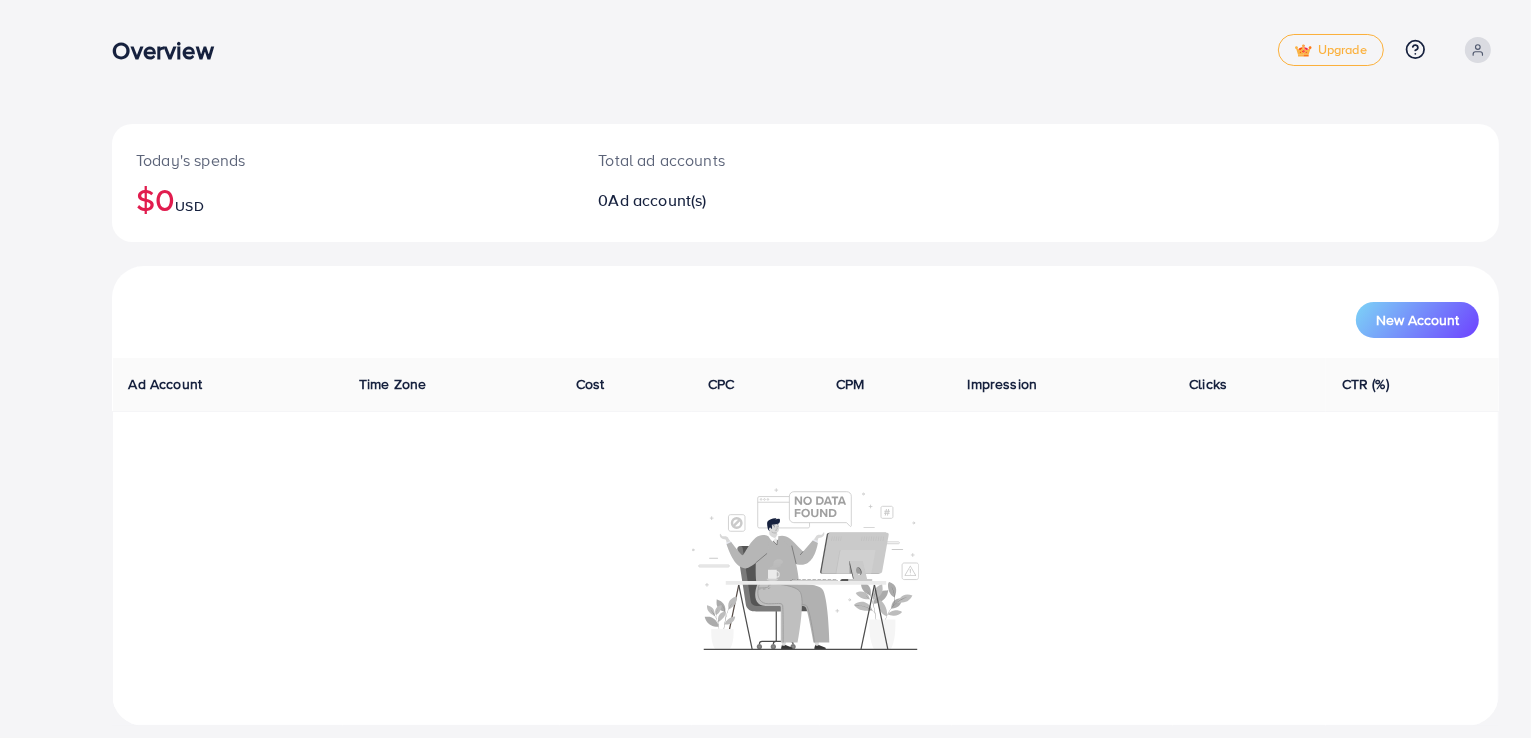 click 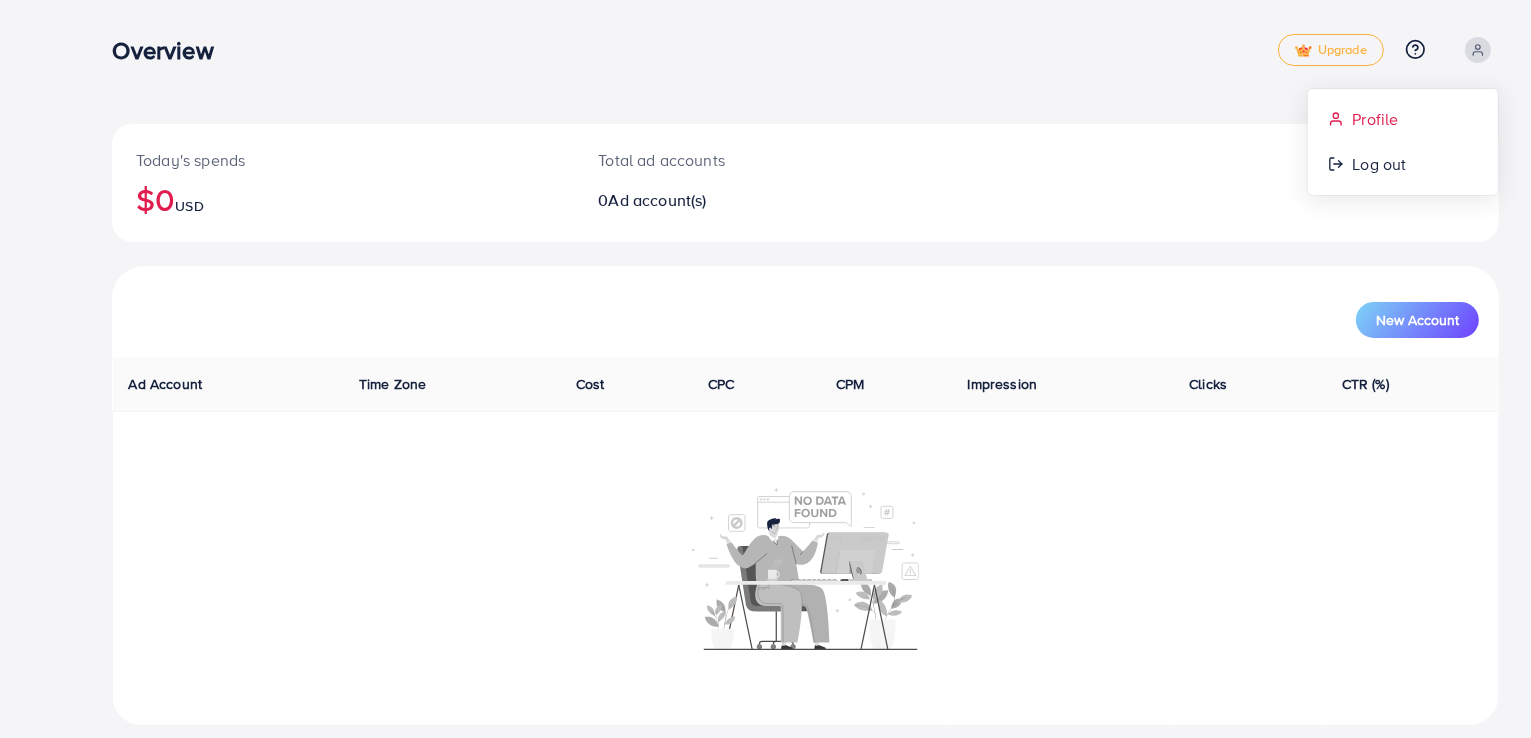 click on "Profile" at bounding box center (1375, 119) 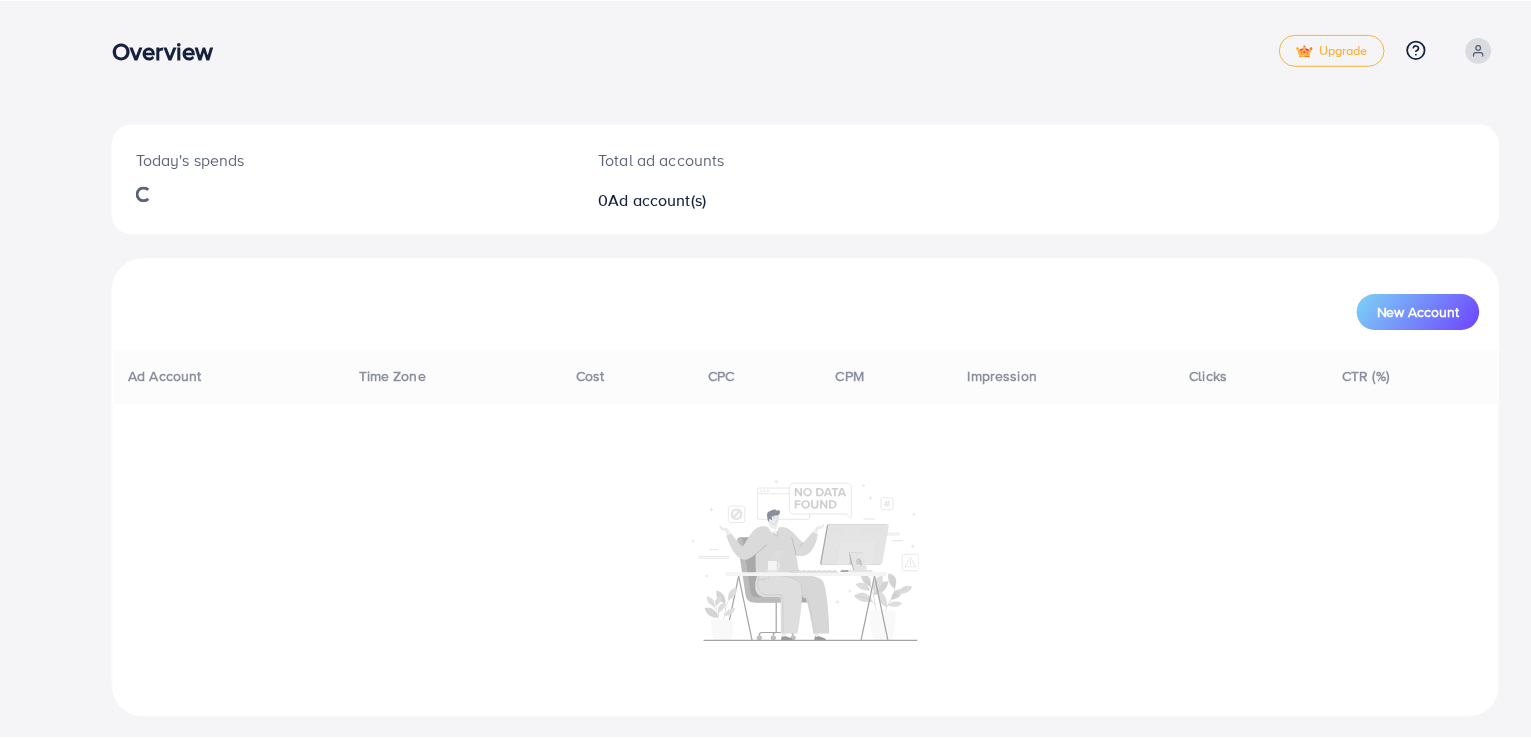scroll, scrollTop: 0, scrollLeft: 0, axis: both 